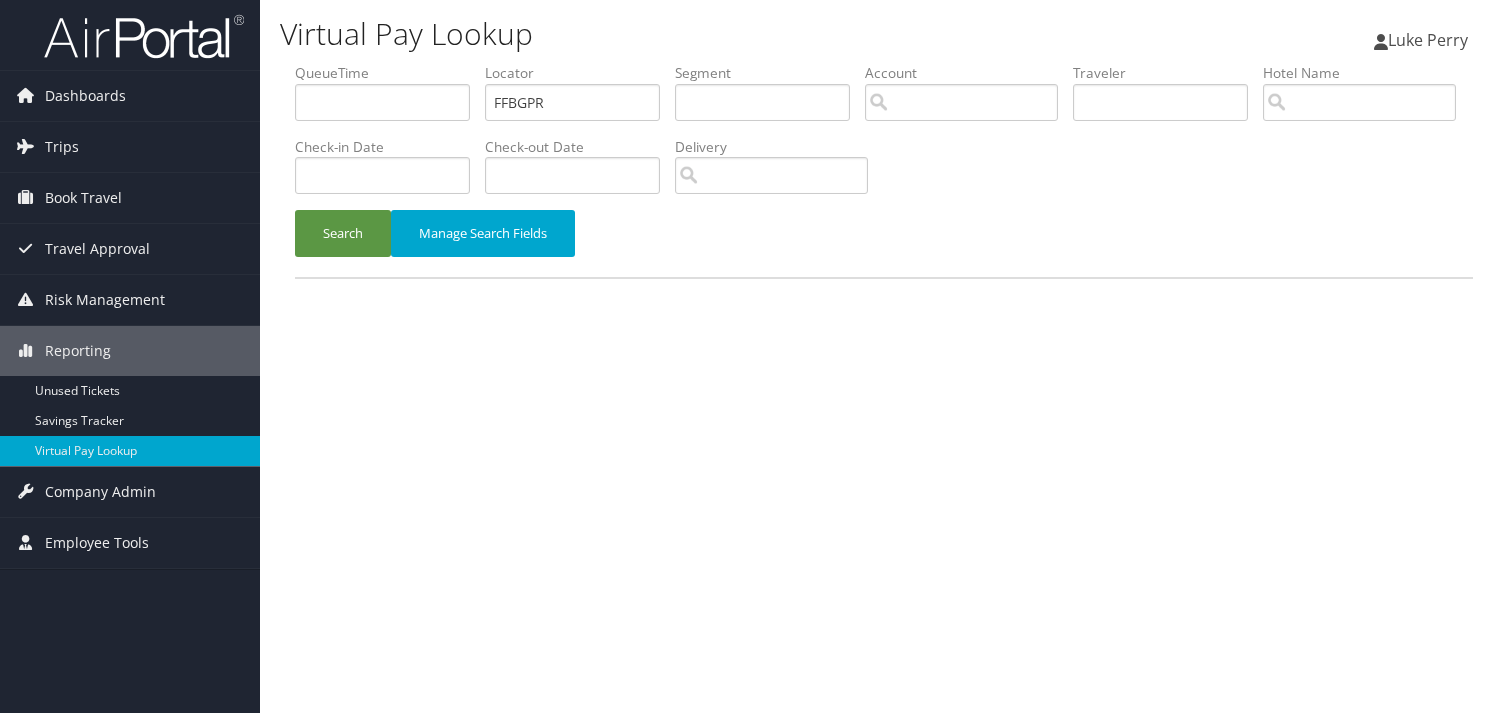 click on "Search" at bounding box center [343, 233] 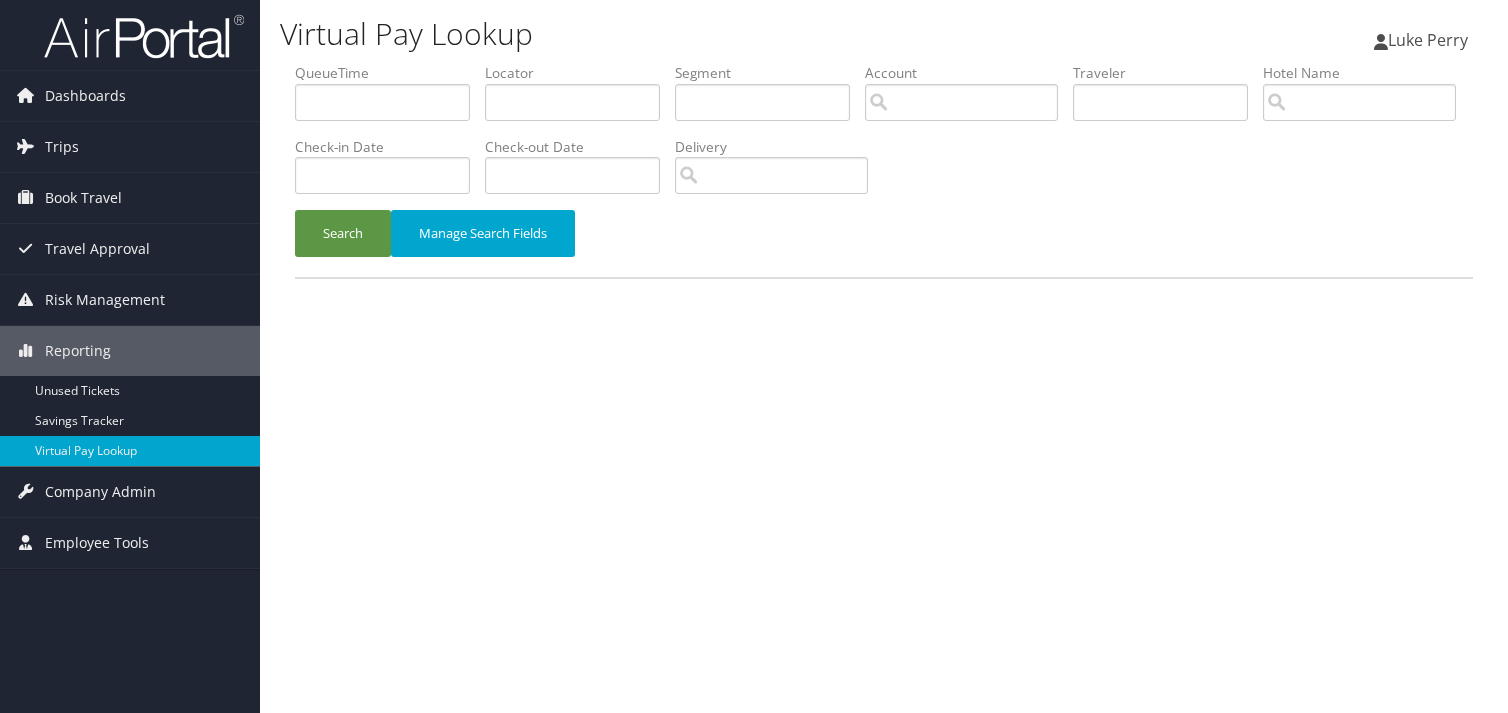 scroll, scrollTop: 0, scrollLeft: 0, axis: both 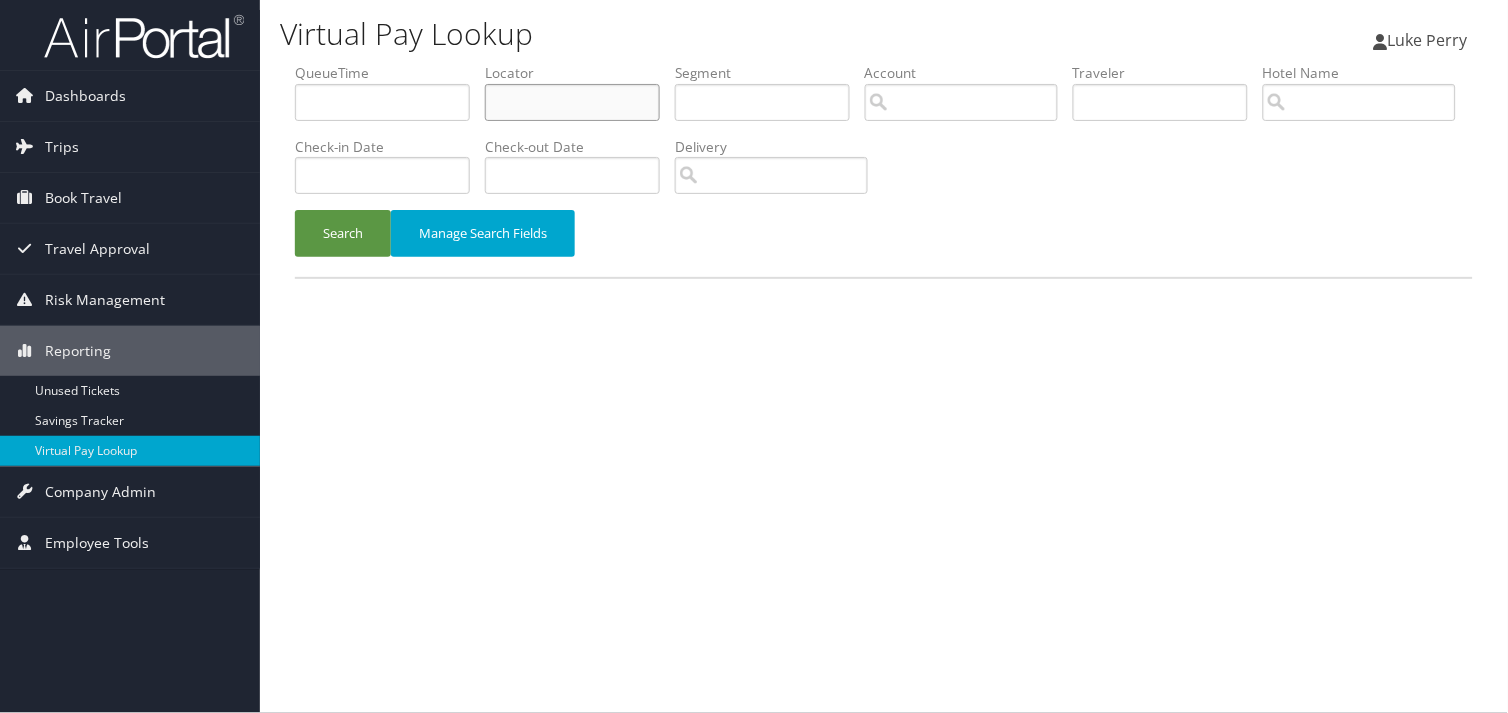 click at bounding box center (572, 102) 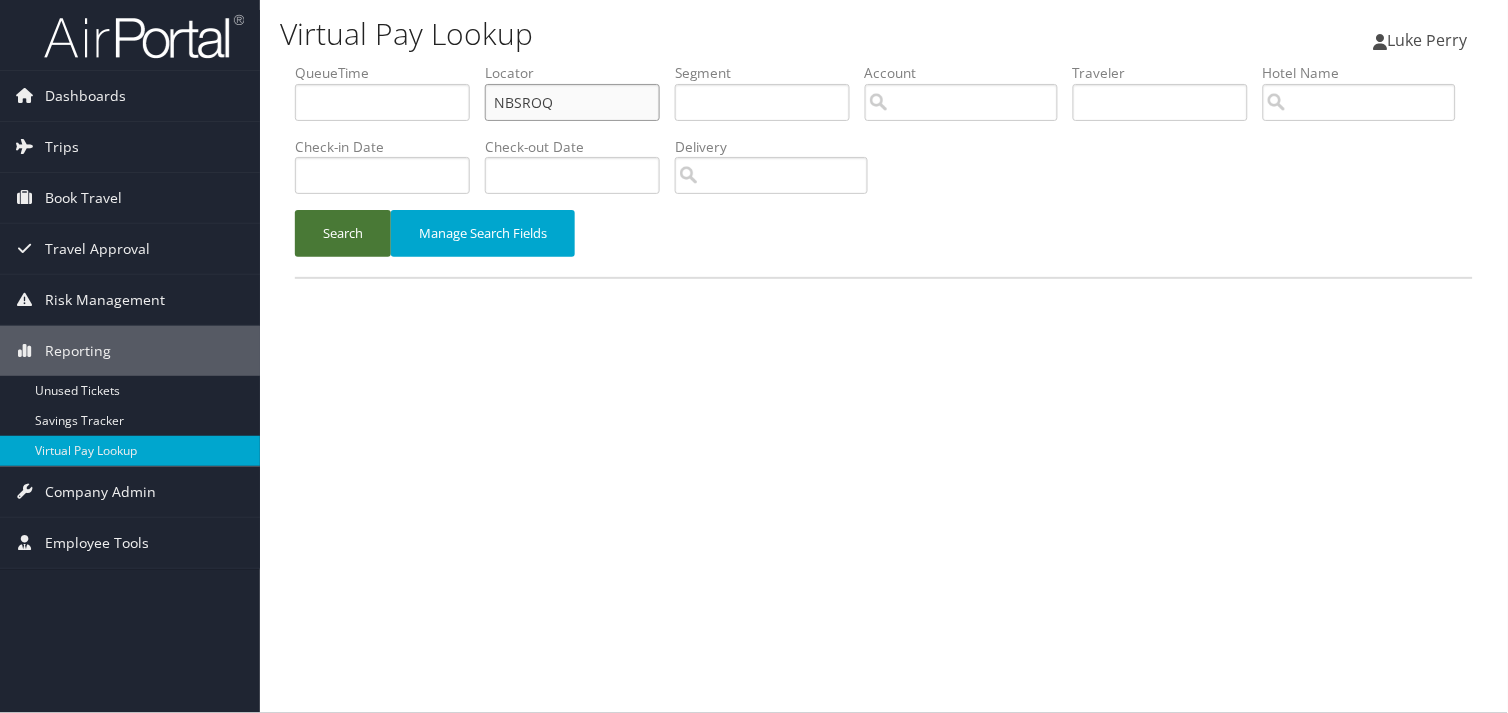 type on "NBSROQ" 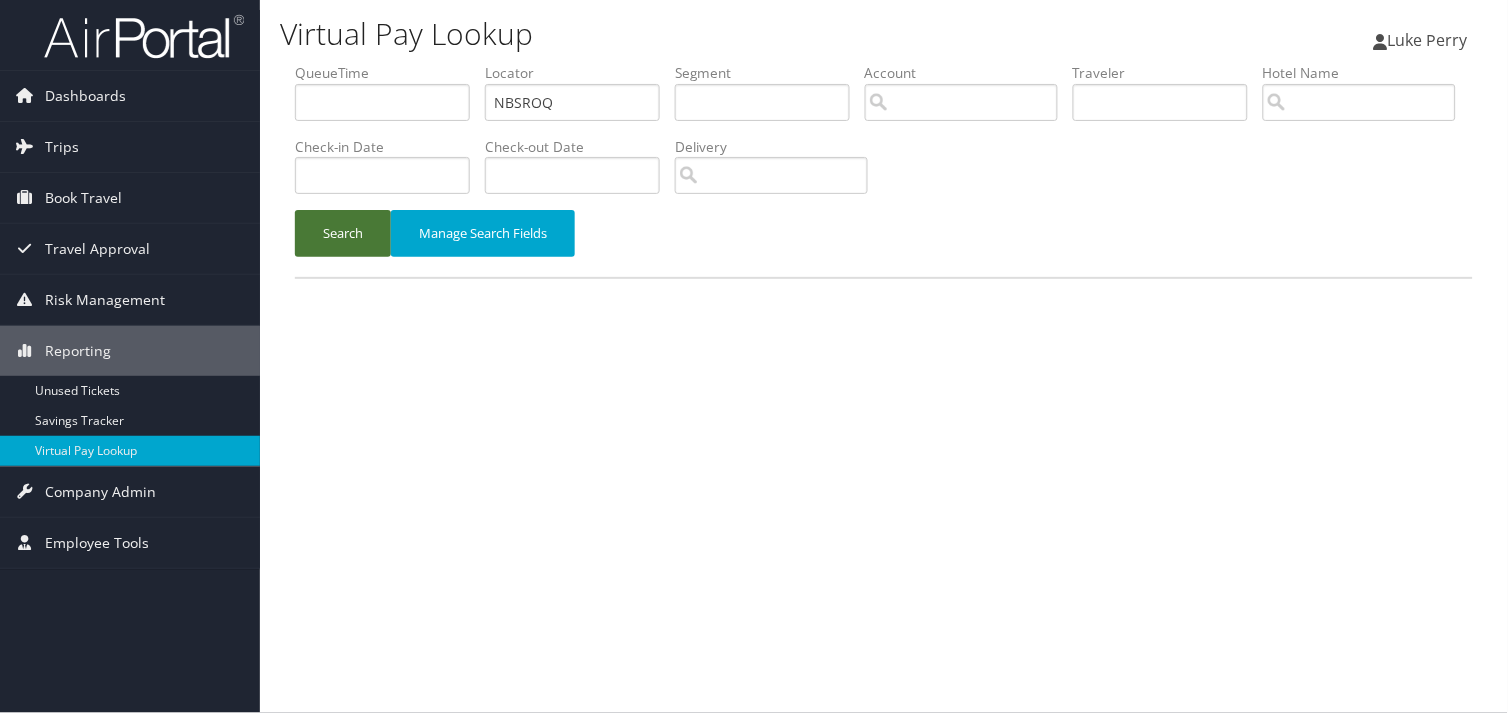 click on "Search" at bounding box center (343, 233) 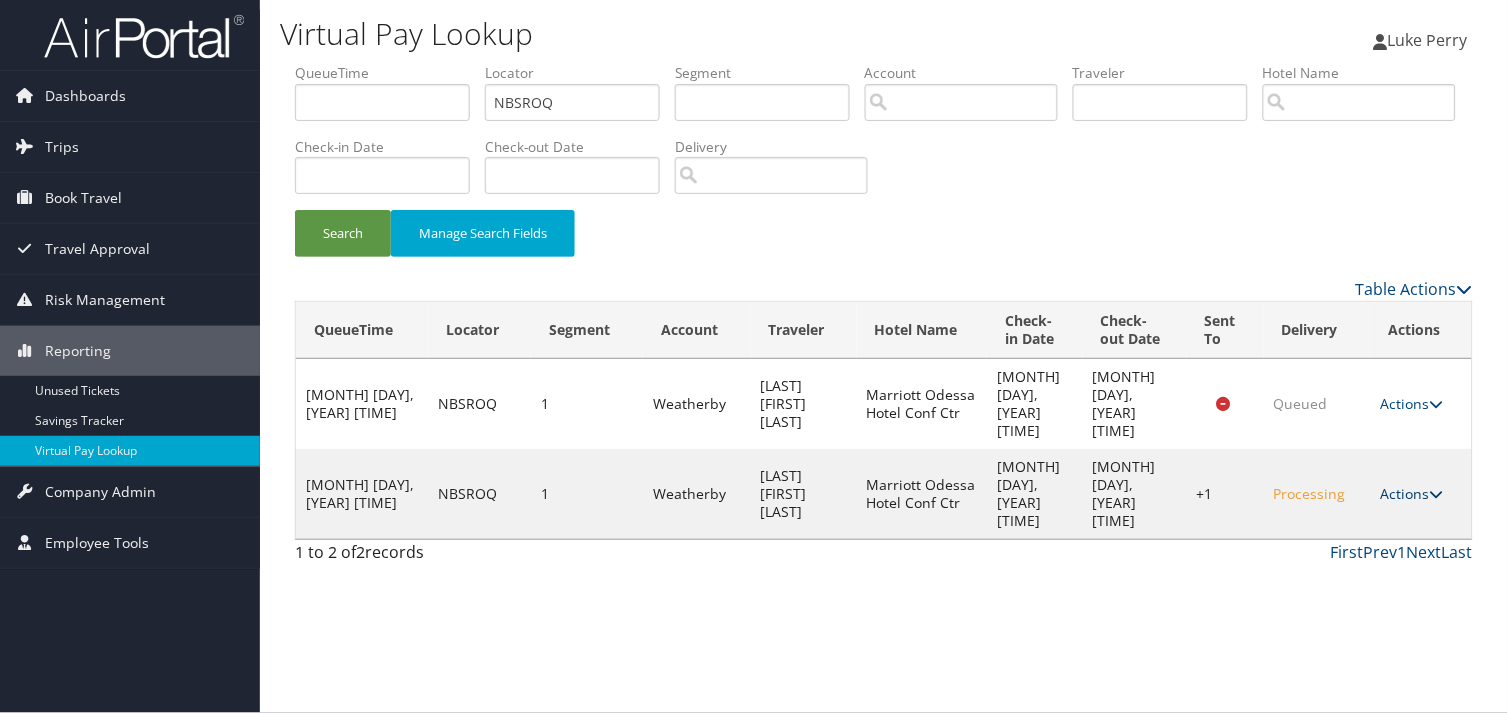 click on "Actions" at bounding box center (1411, 493) 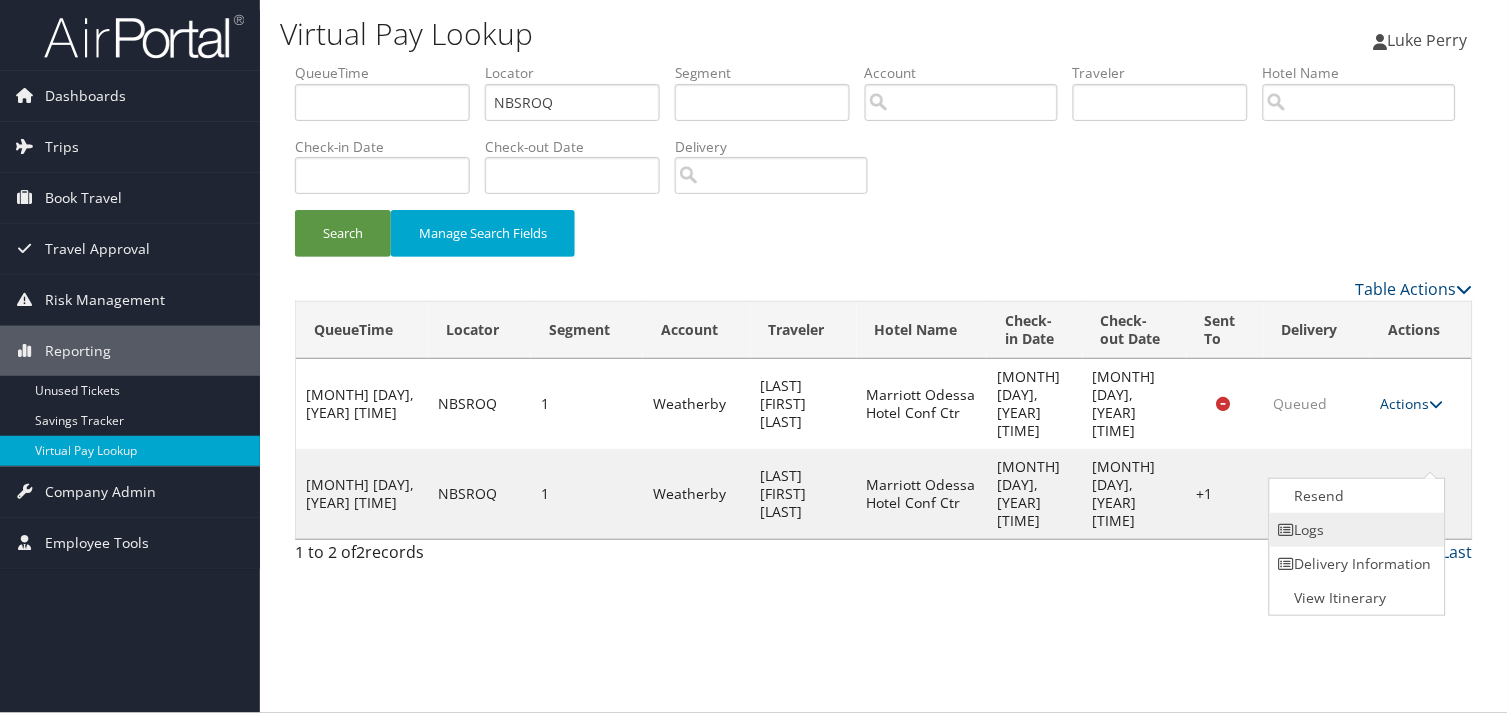 click on "Logs" at bounding box center [1355, 530] 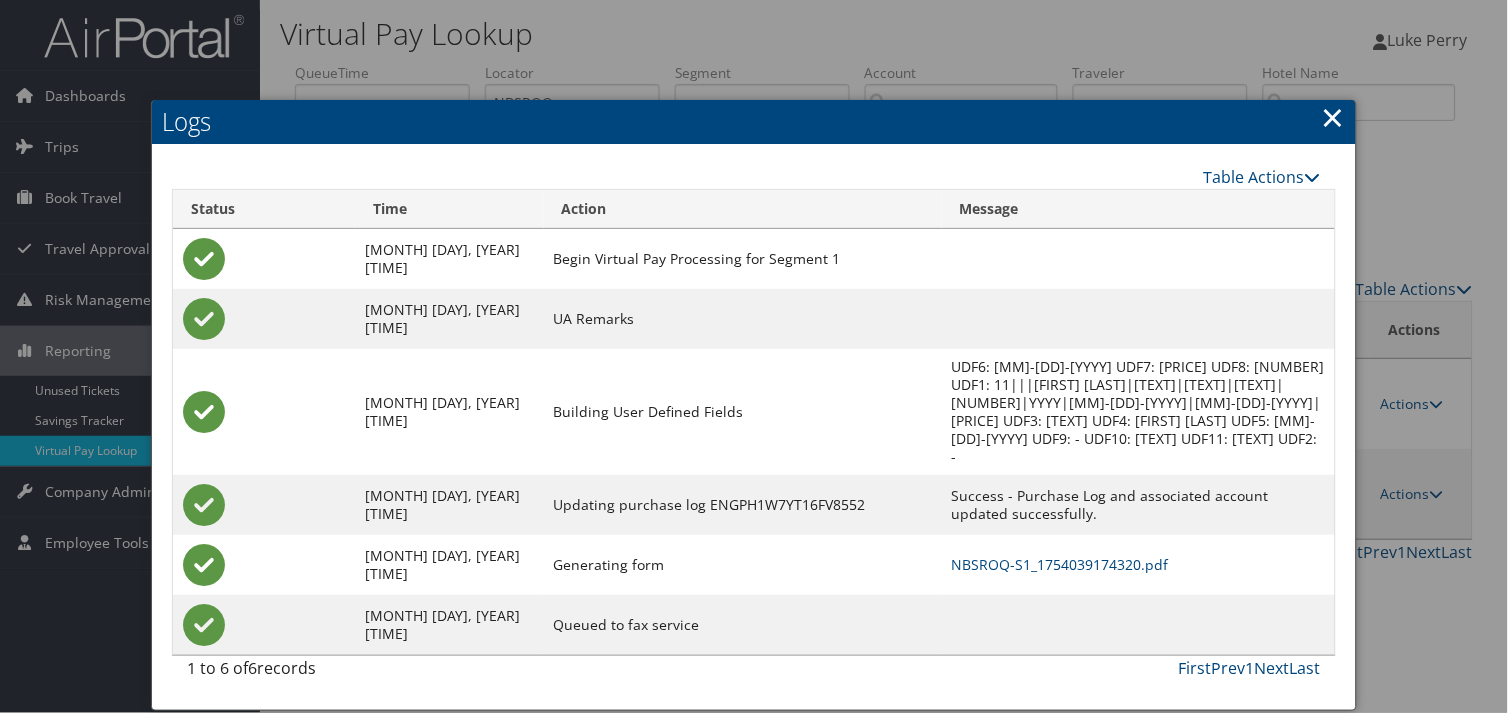 click on "NBSROQ-S1_1754039174320.pdf" at bounding box center [1139, 565] 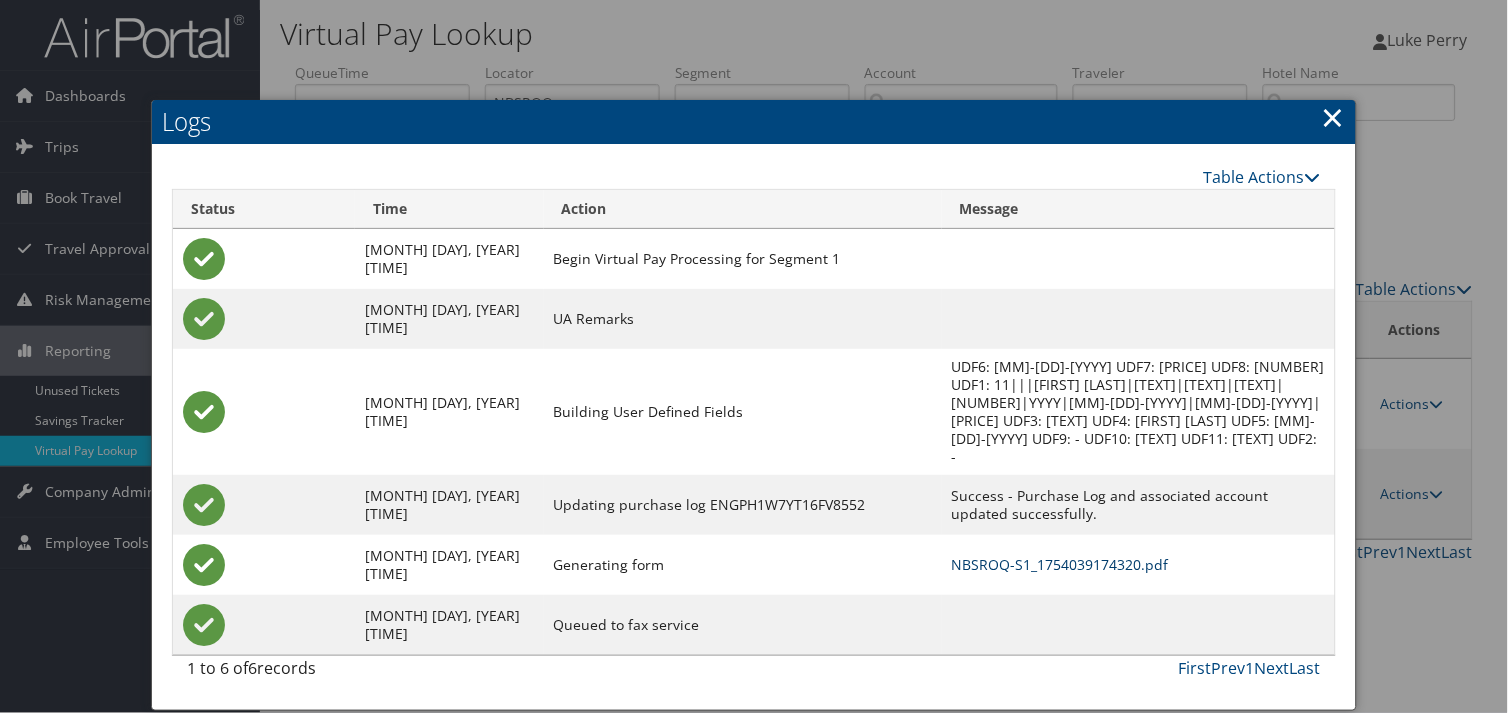 click on "NBSROQ-S1_1754039174320.pdf" at bounding box center [1060, 564] 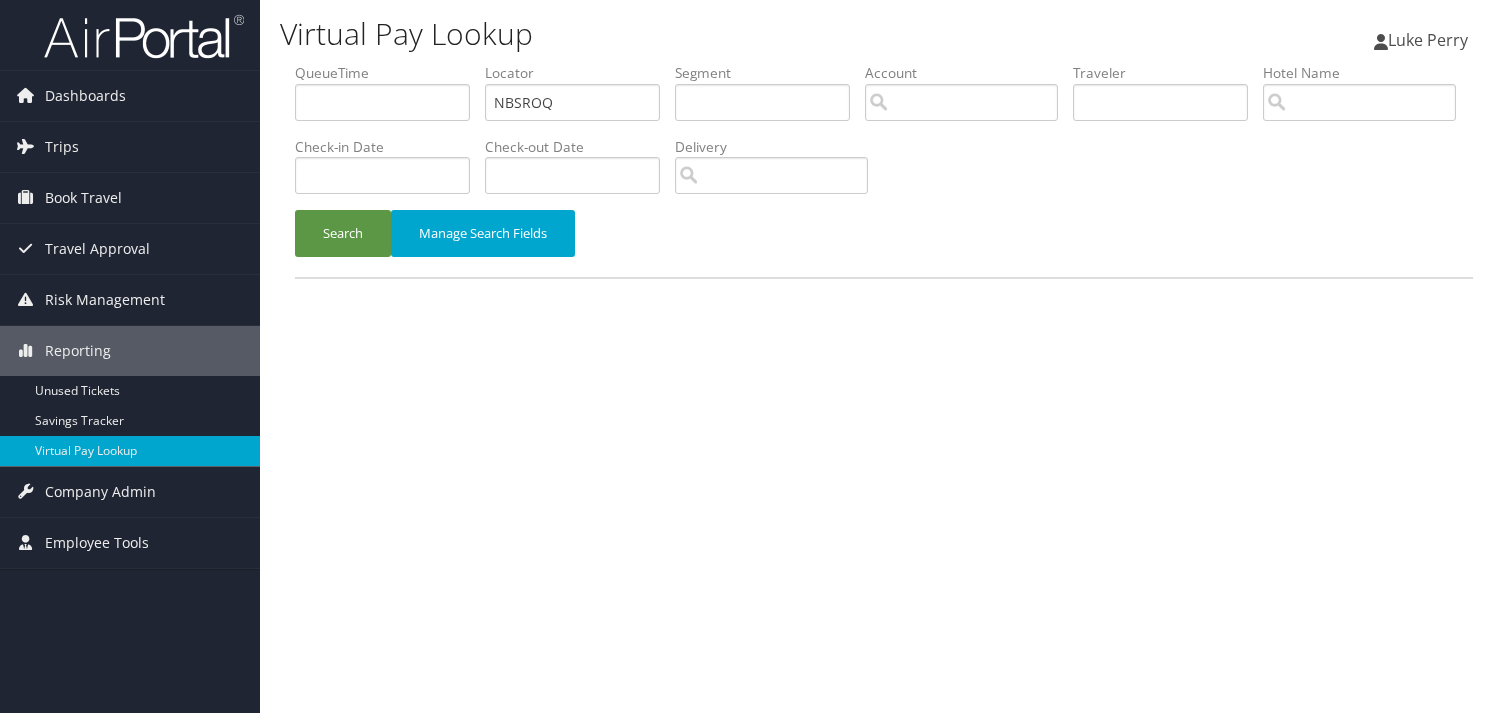 scroll, scrollTop: 0, scrollLeft: 0, axis: both 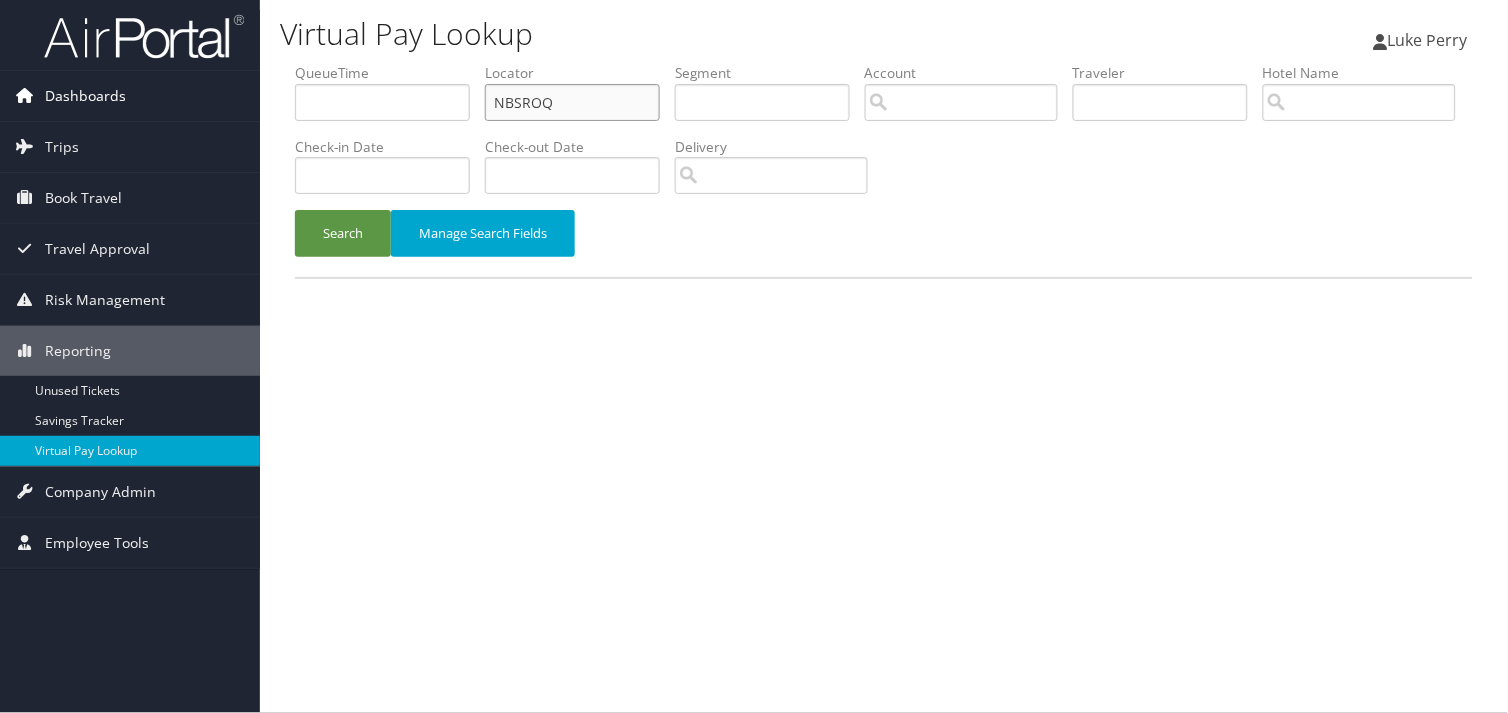 drag, startPoint x: 560, startPoint y: 103, endPoint x: 153, endPoint y: 105, distance: 407.0049 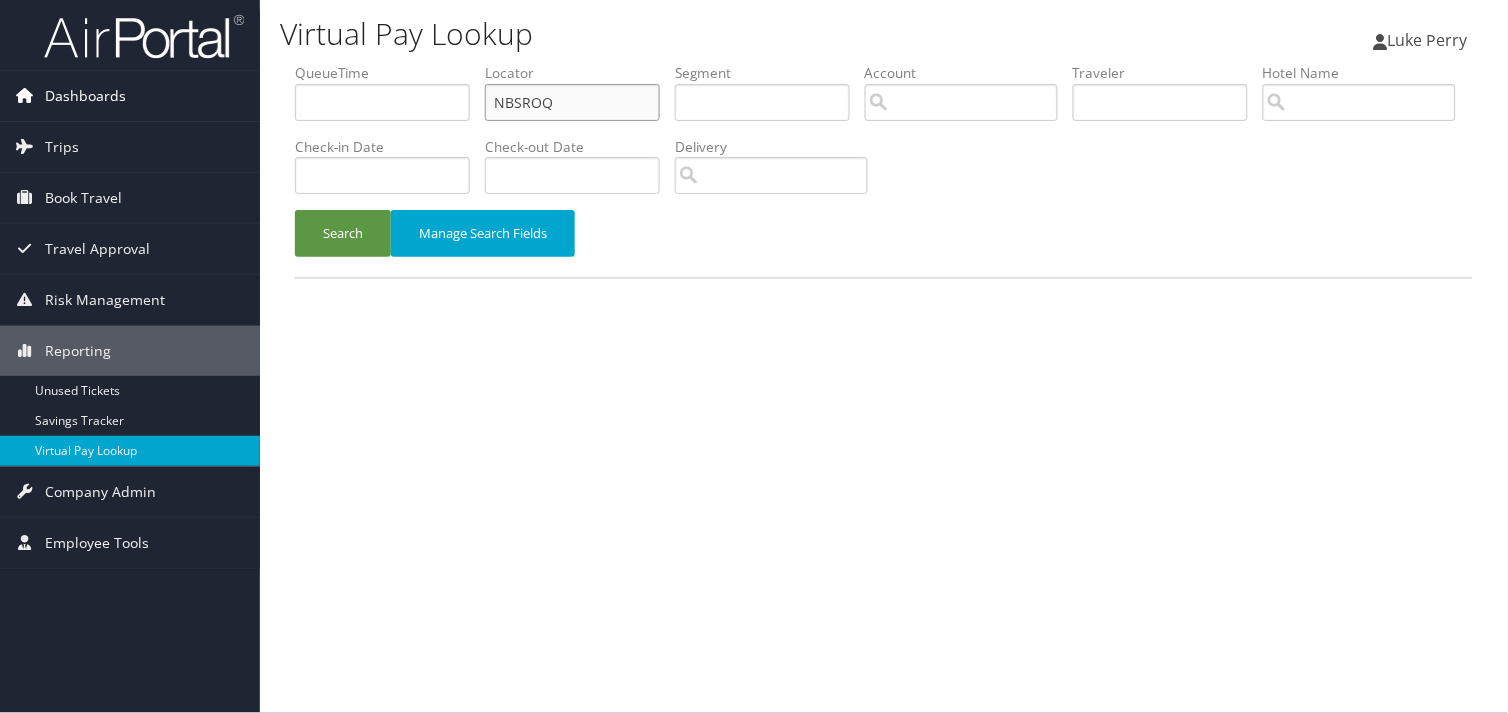 click on "Dashboards AirPortal 360™ (Manager) My Travel Dashboard   Trips Airtinerary® Lookup Current/Future Trips Past Trips Trips Missing Hotels Hotel Check-ins   Book Travel Approval Request (Beta)   Travel Approval Pending Trip Approvals Approved Trips Canceled Trips Approvals (Beta)   Risk Management SecurityLogic® Map Assistance Requests Travel Alerts Notifications   Reporting Unused Tickets Savings Tracker Virtual Pay Lookup   Company Admin Company Information Configure Approval Types (Beta) People Users (Beta) Vendor Contracts Travel Policy Service Fees  Reporting Fields (Beta) Report Settings Virtual Pay Settings   Employee Tools Help Desk" at bounding box center [754, 356] 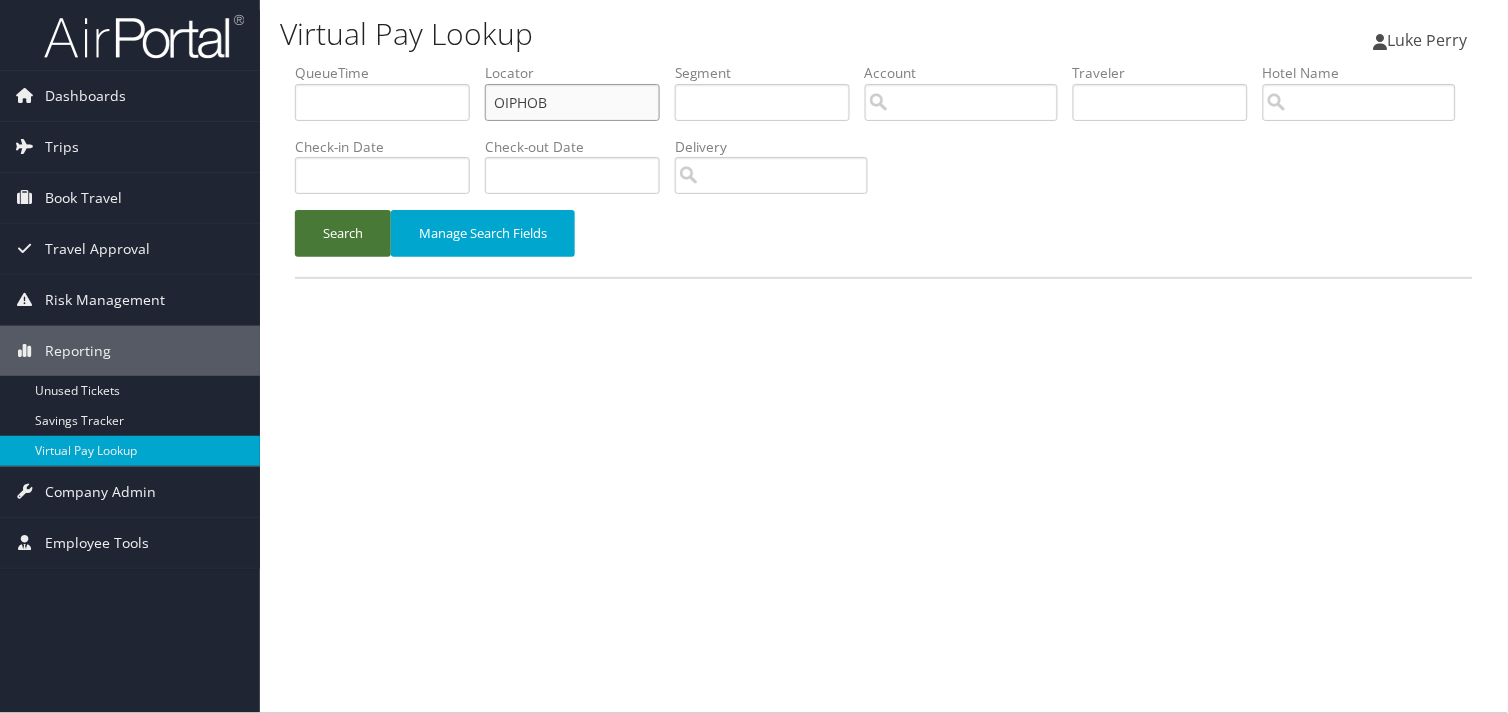 type on "OIPHOB" 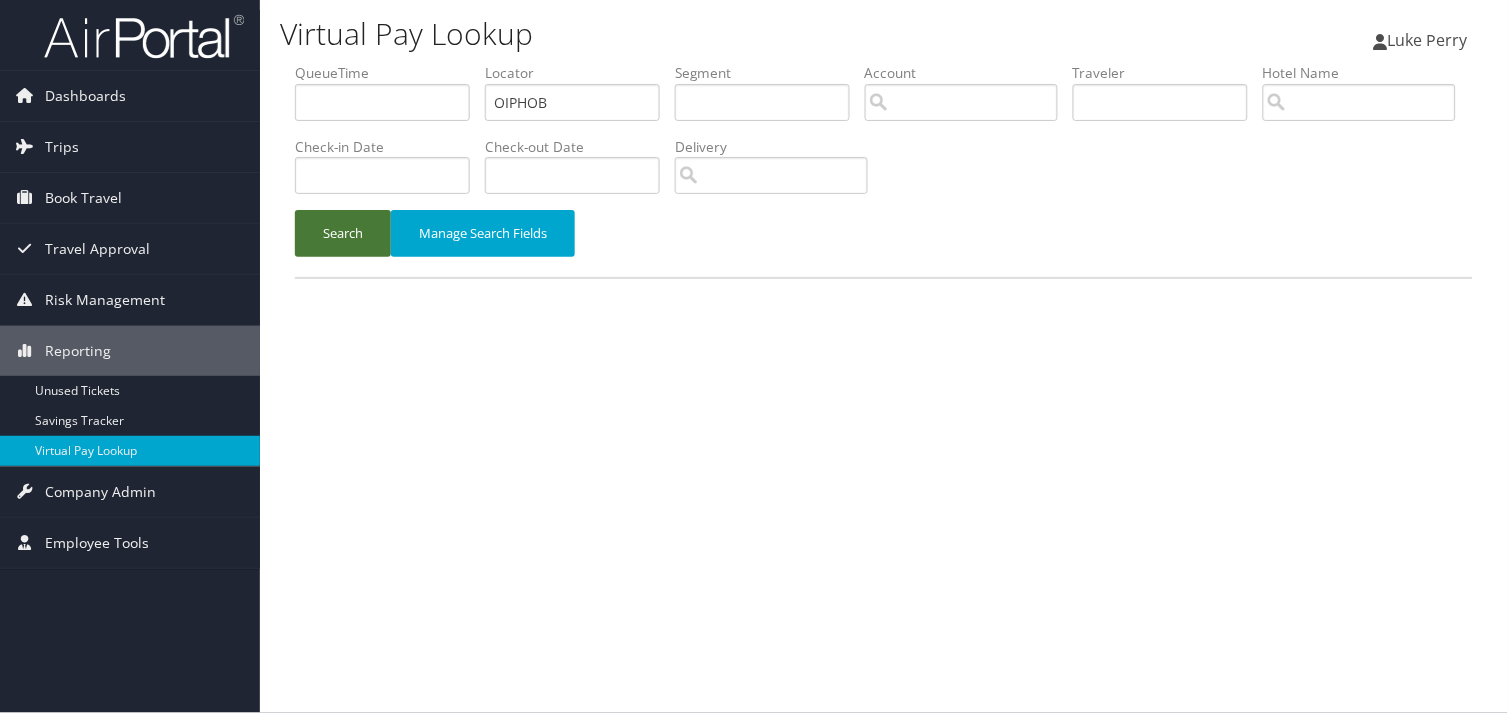 click on "Search" at bounding box center (343, 233) 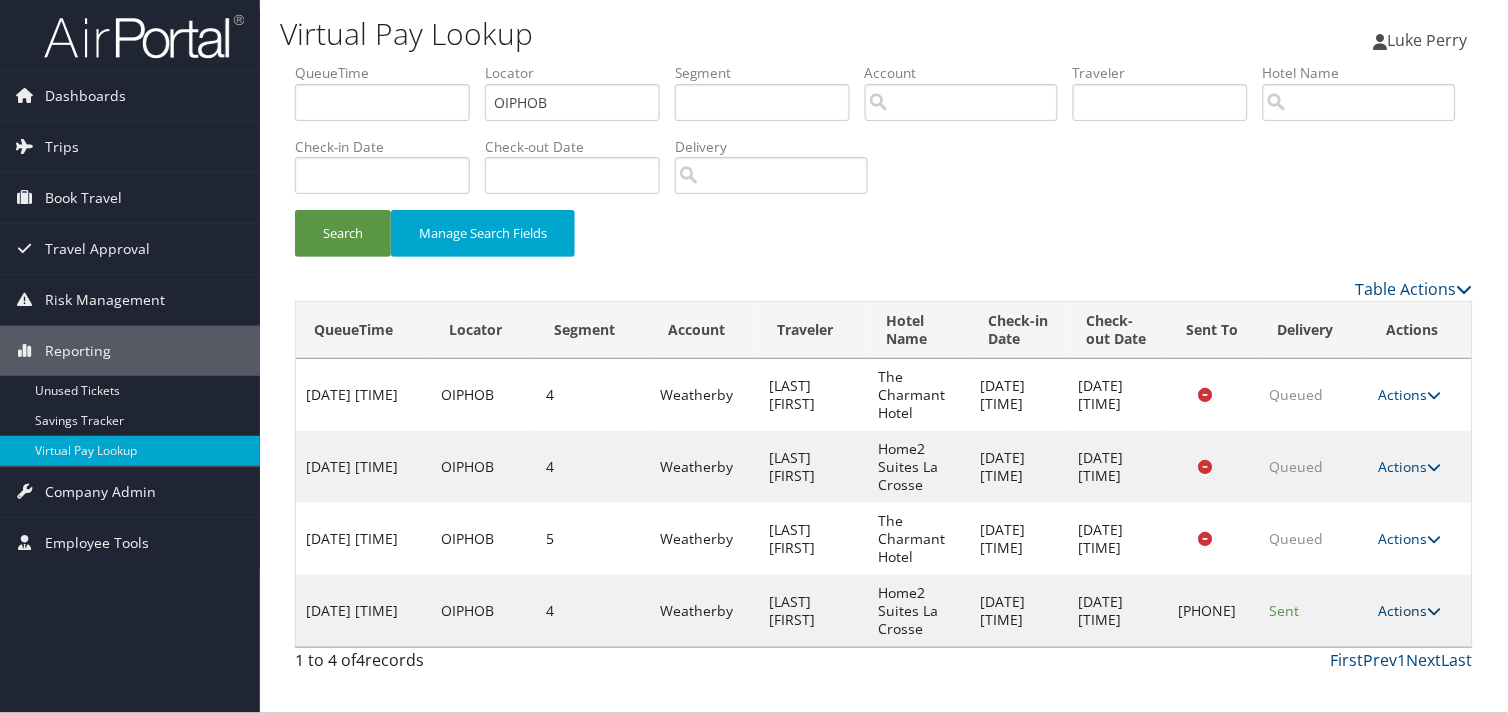 click on "Actions" at bounding box center [1409, 610] 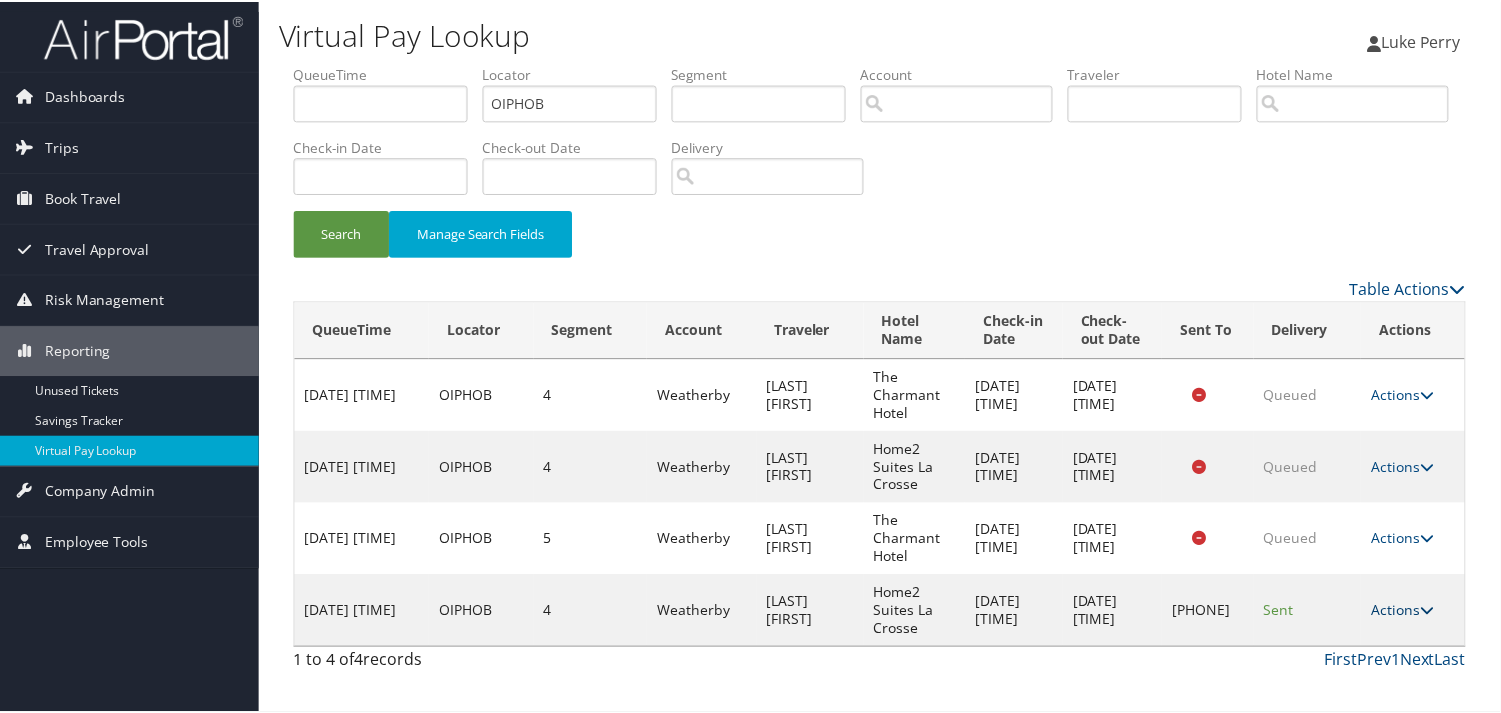 scroll, scrollTop: 46, scrollLeft: 0, axis: vertical 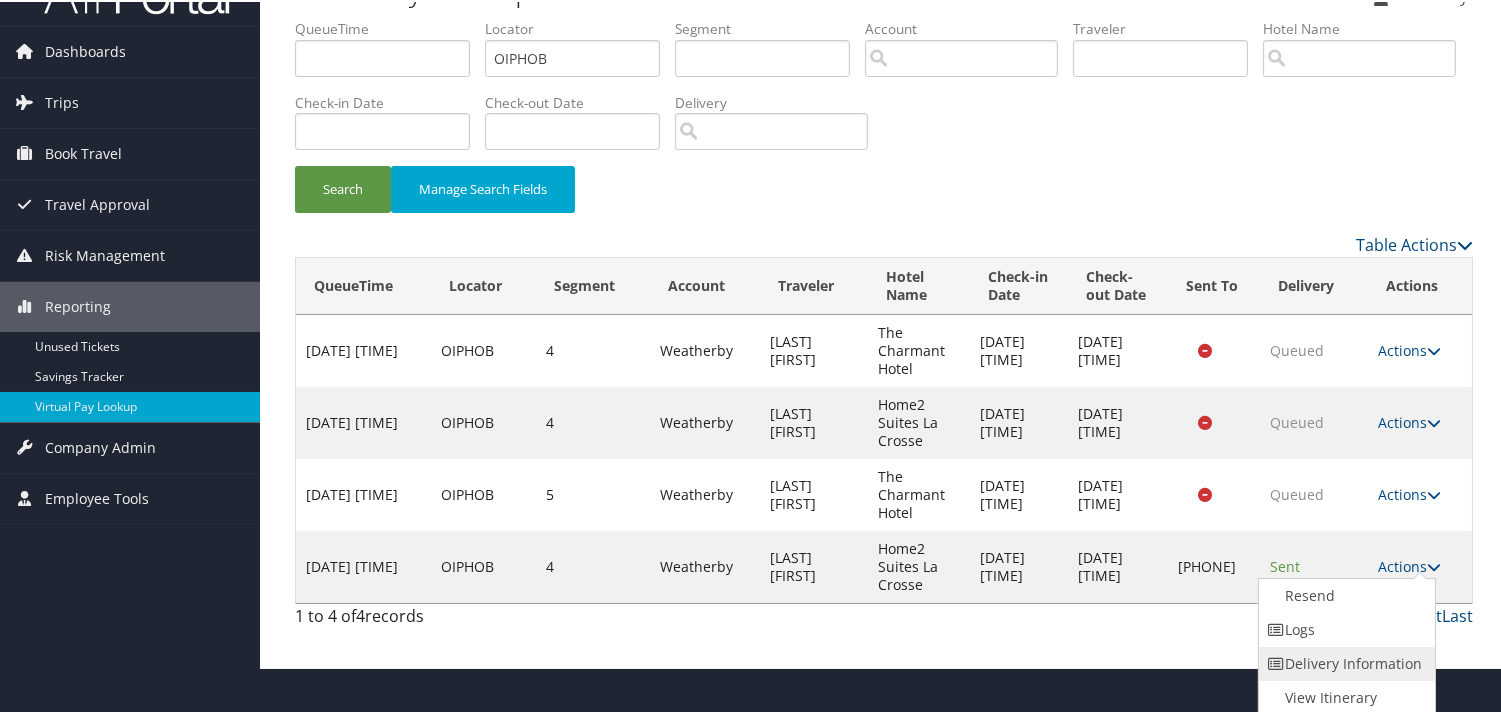 click on "Delivery Information" at bounding box center [1344, 662] 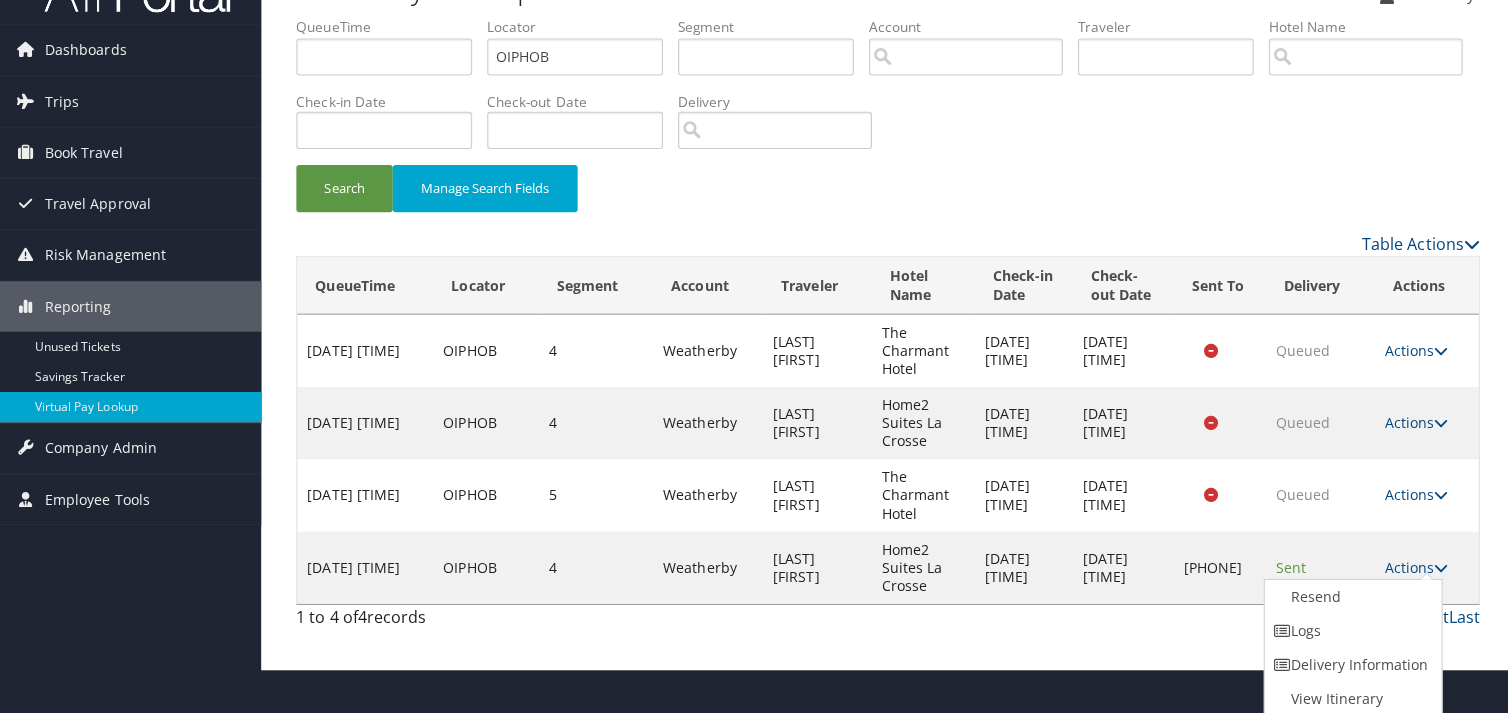 scroll, scrollTop: 0, scrollLeft: 0, axis: both 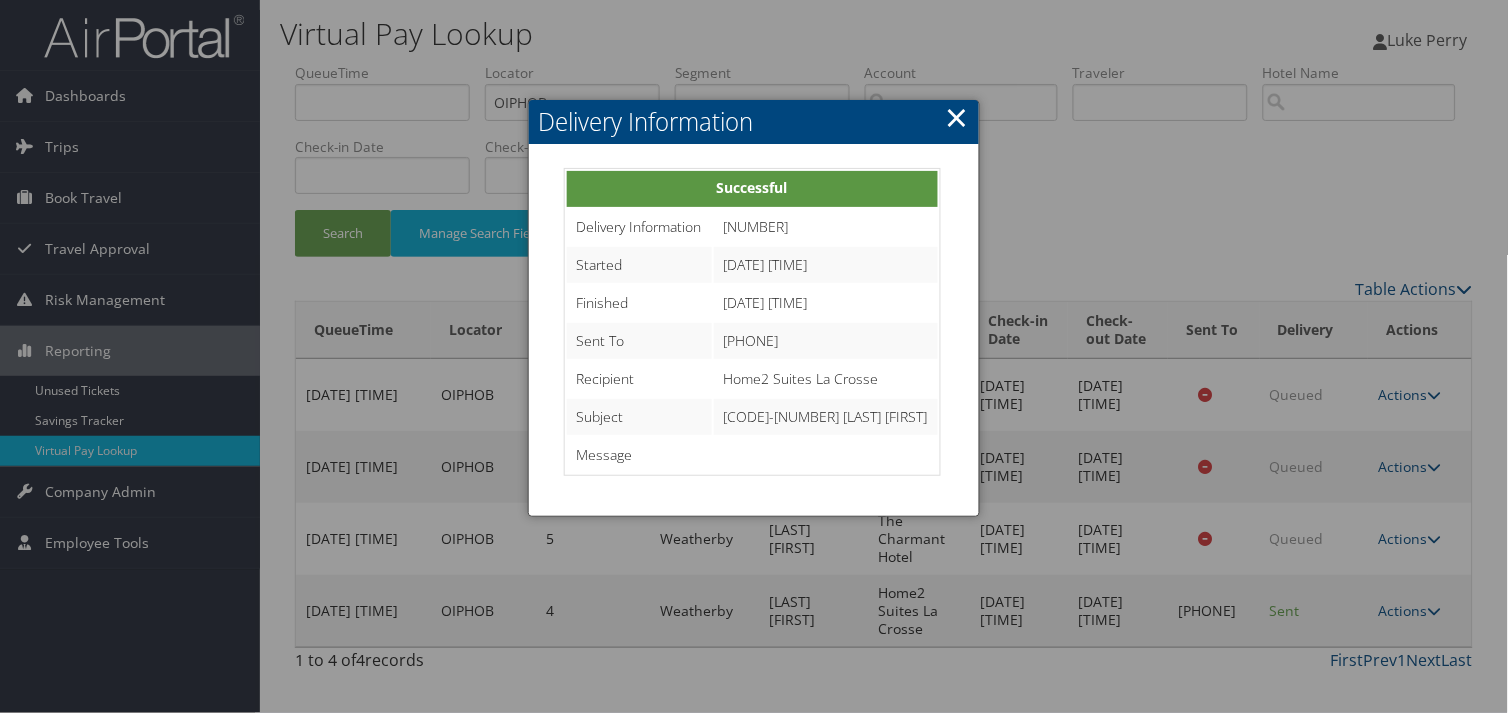 click at bounding box center [754, 356] 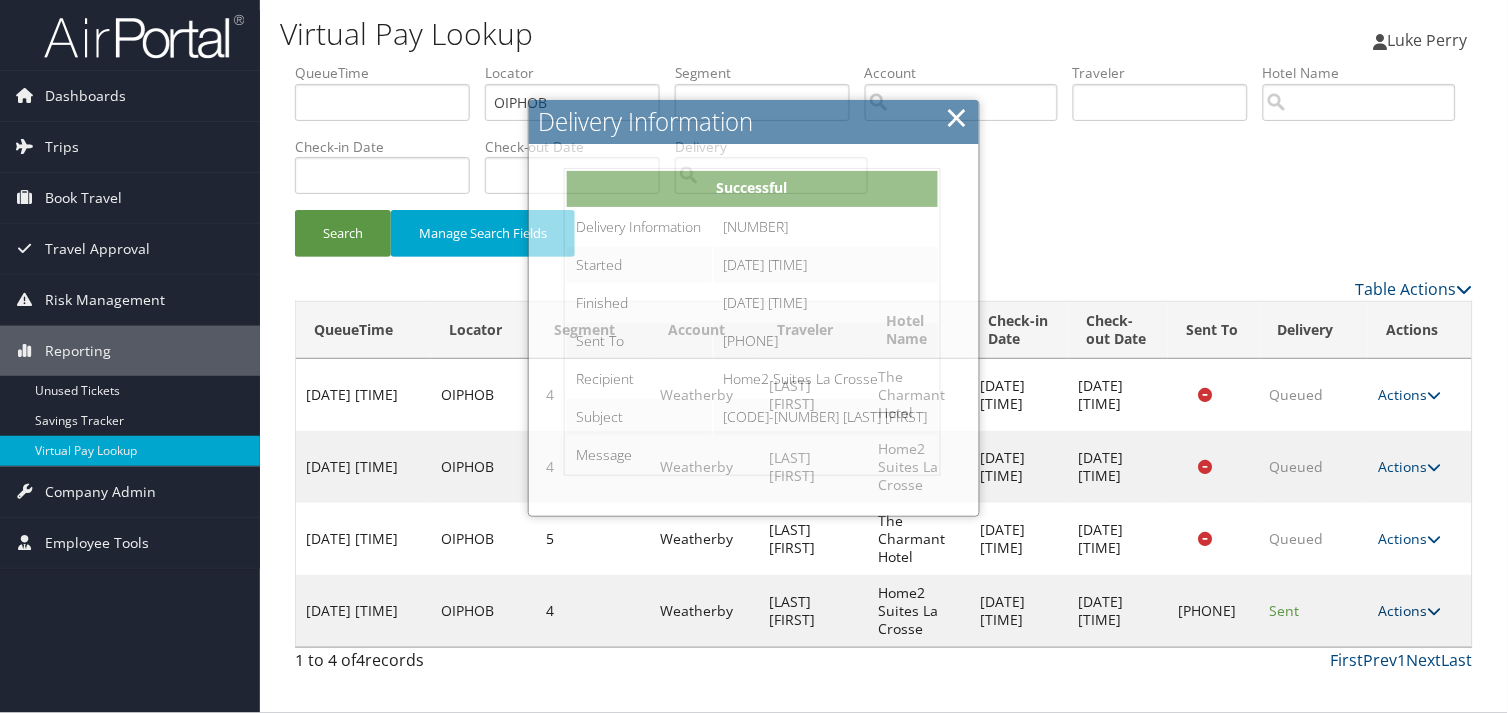 click on "Actions" at bounding box center [1409, 610] 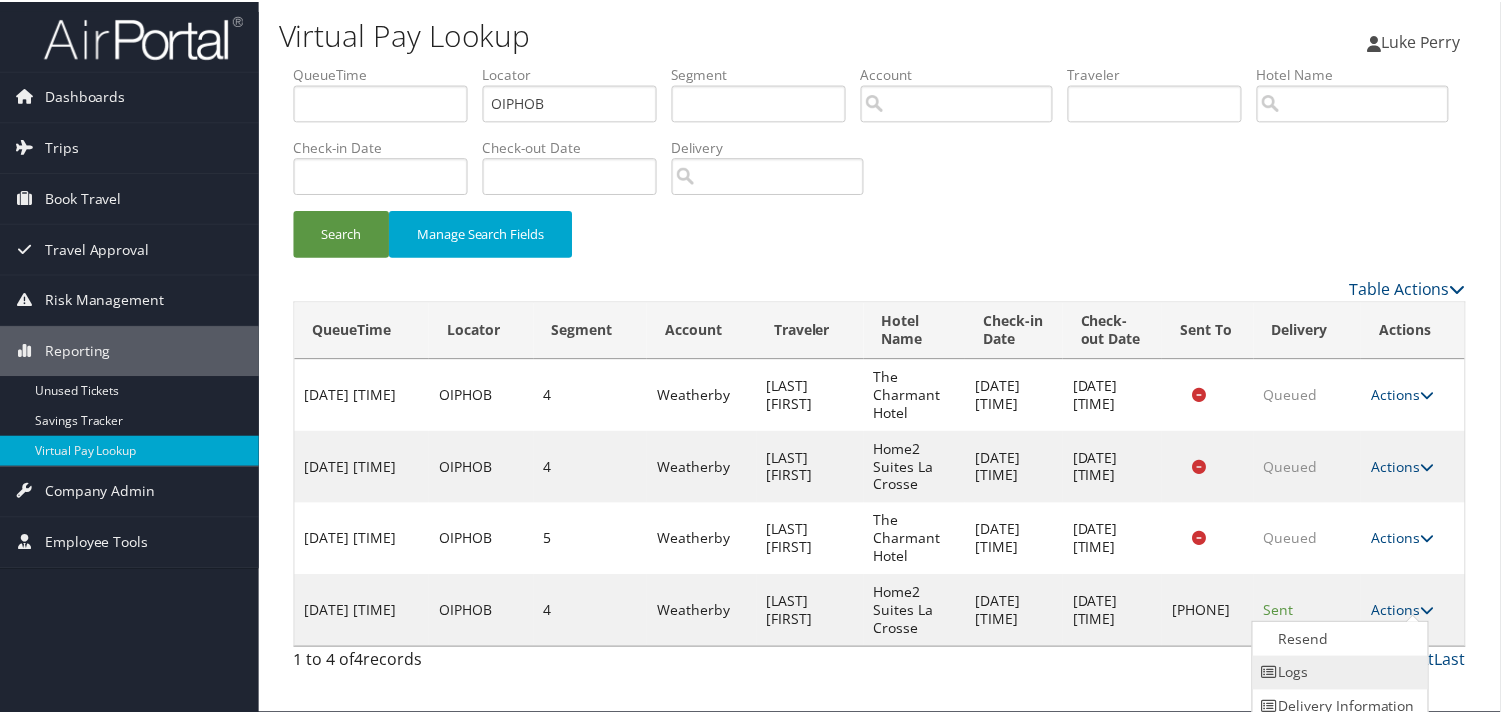 scroll, scrollTop: 46, scrollLeft: 0, axis: vertical 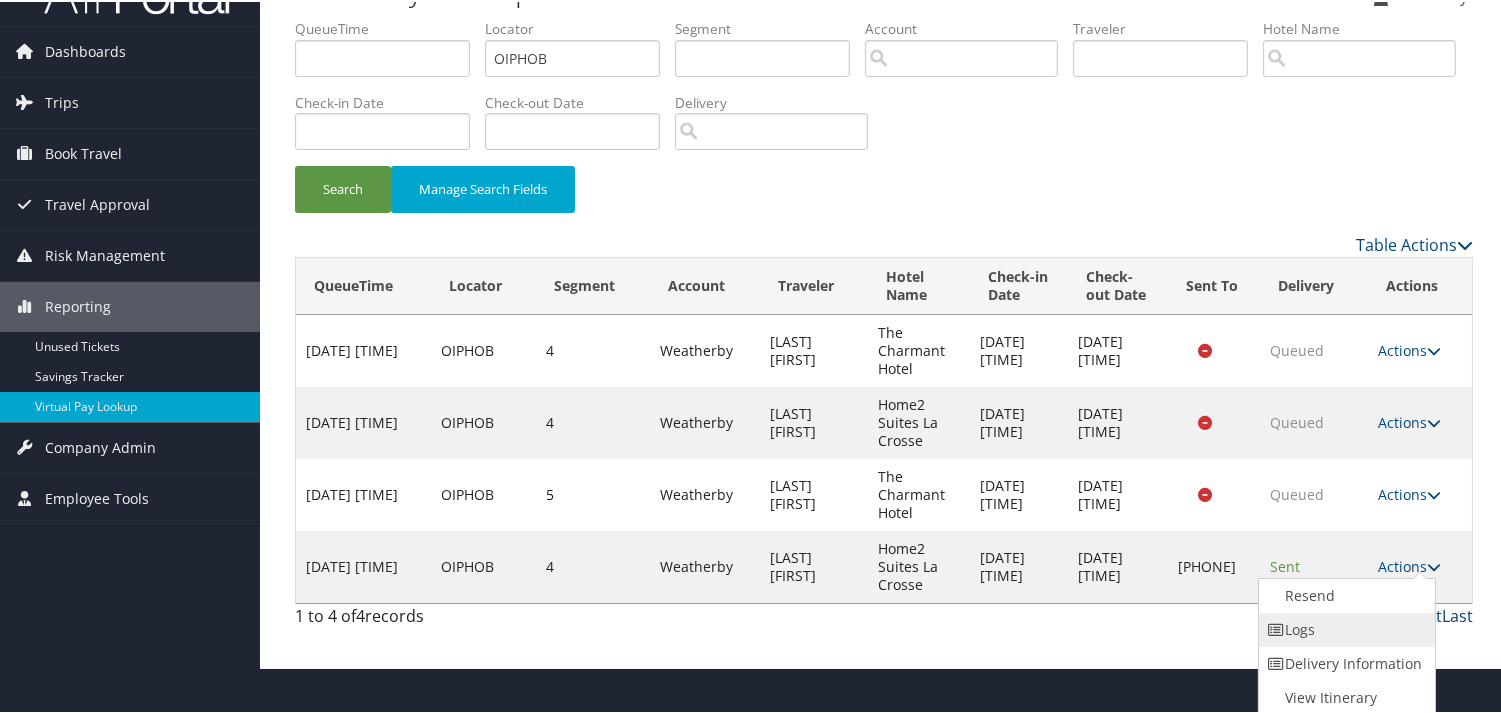 click on "Logs" at bounding box center (1344, 628) 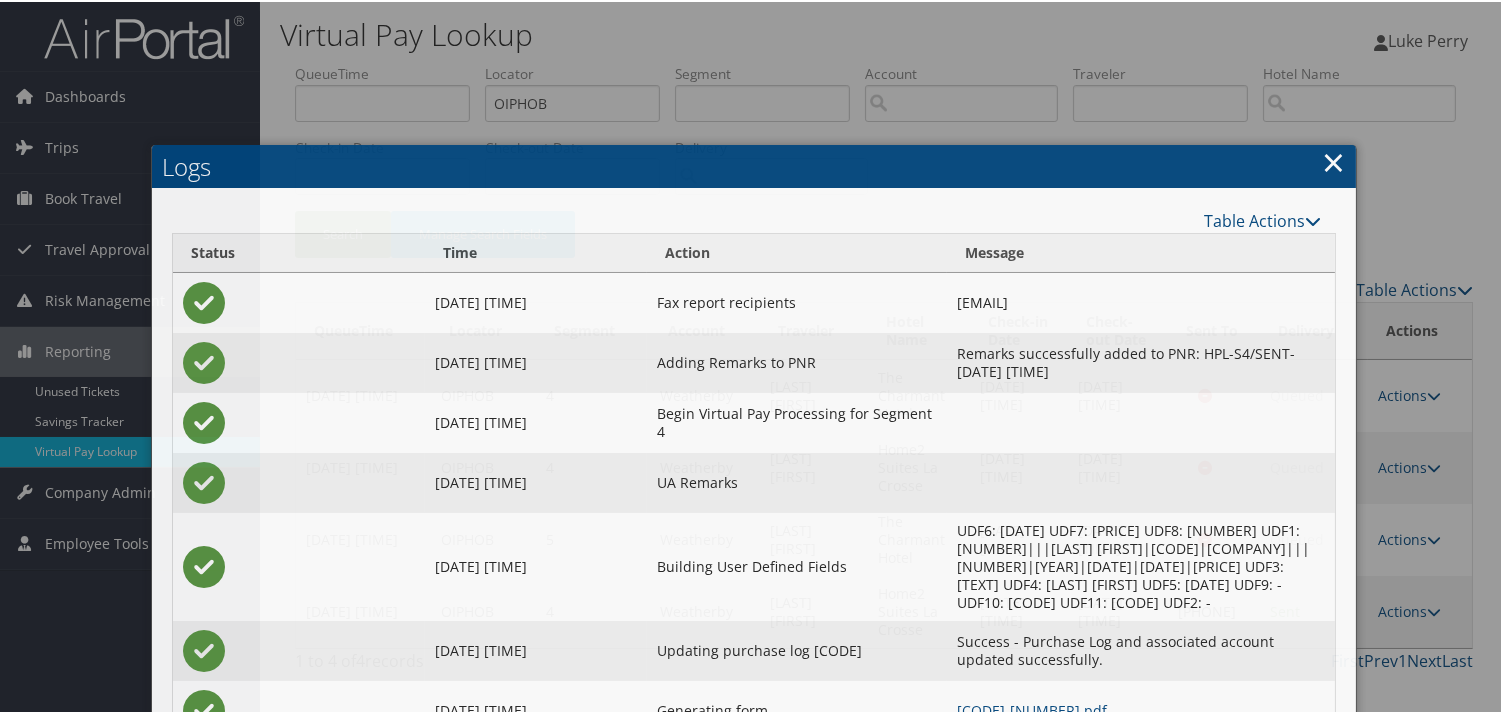 scroll, scrollTop: 146, scrollLeft: 0, axis: vertical 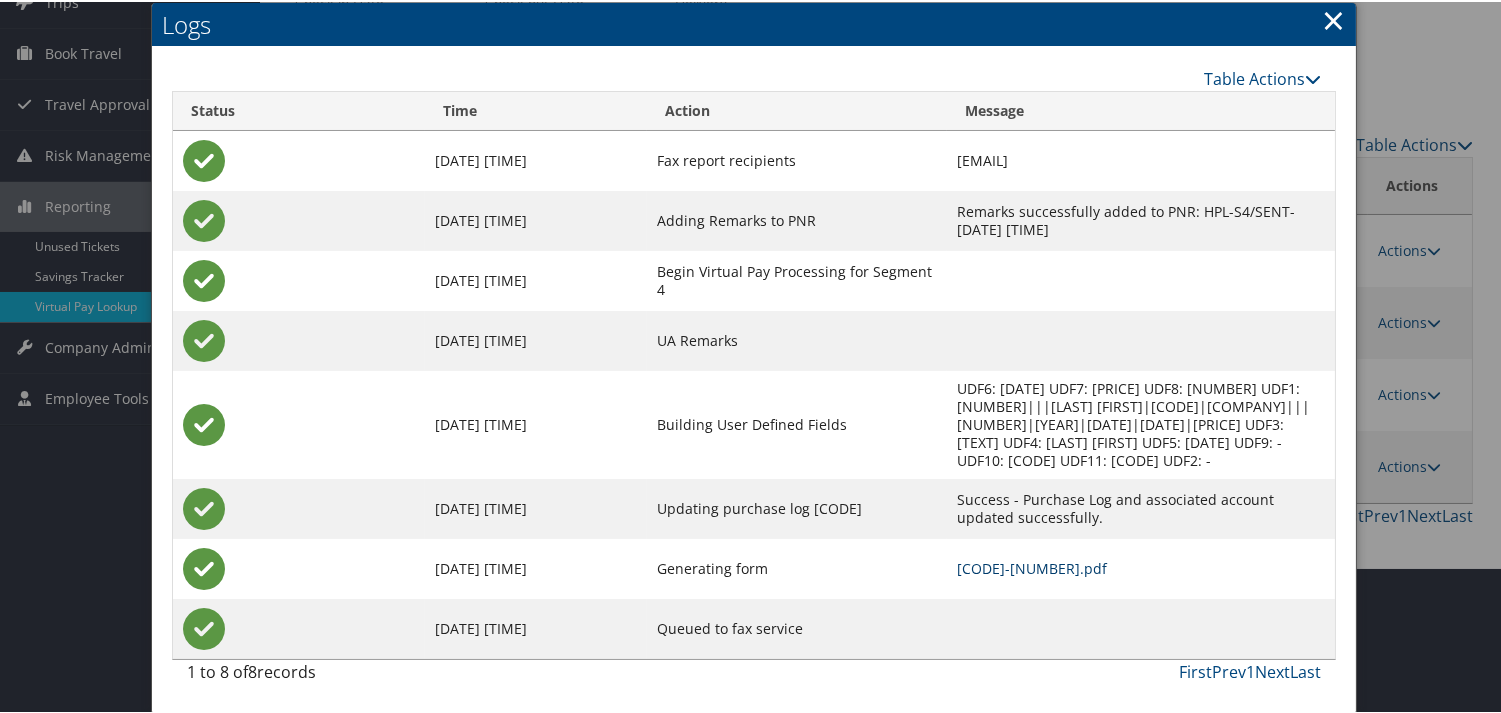 click on "OIPHOB-S4_1754039804595.pdf" at bounding box center [1032, 566] 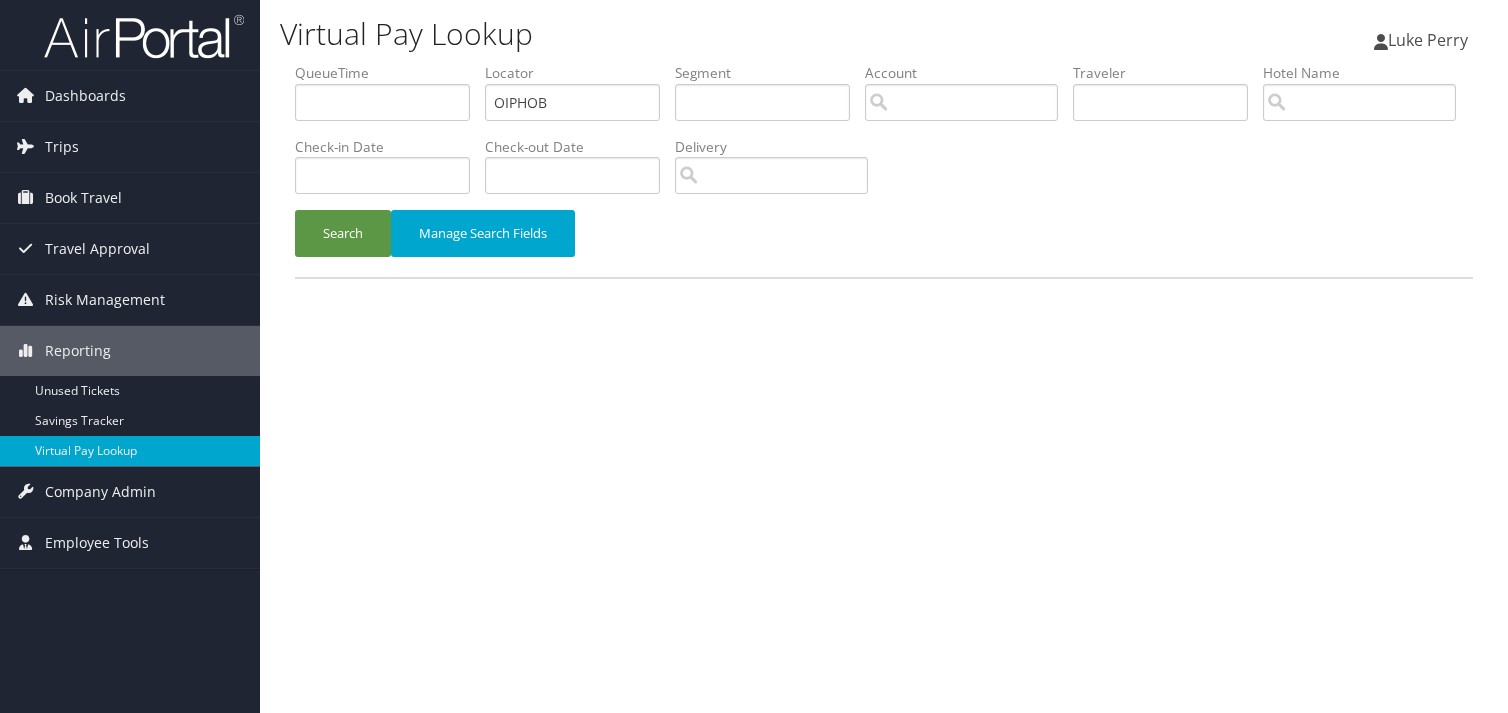 scroll, scrollTop: 0, scrollLeft: 0, axis: both 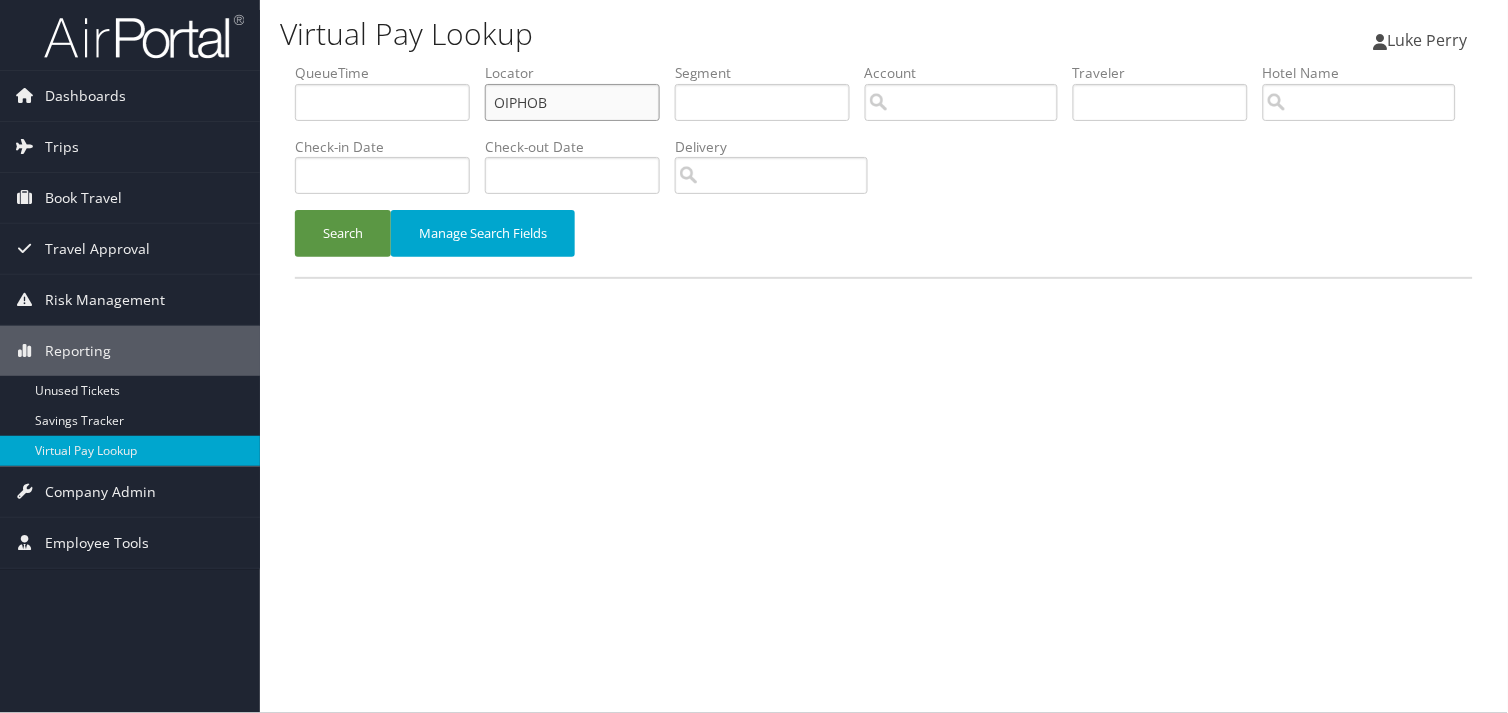 drag, startPoint x: 554, startPoint y: 107, endPoint x: 345, endPoint y: 108, distance: 209.0024 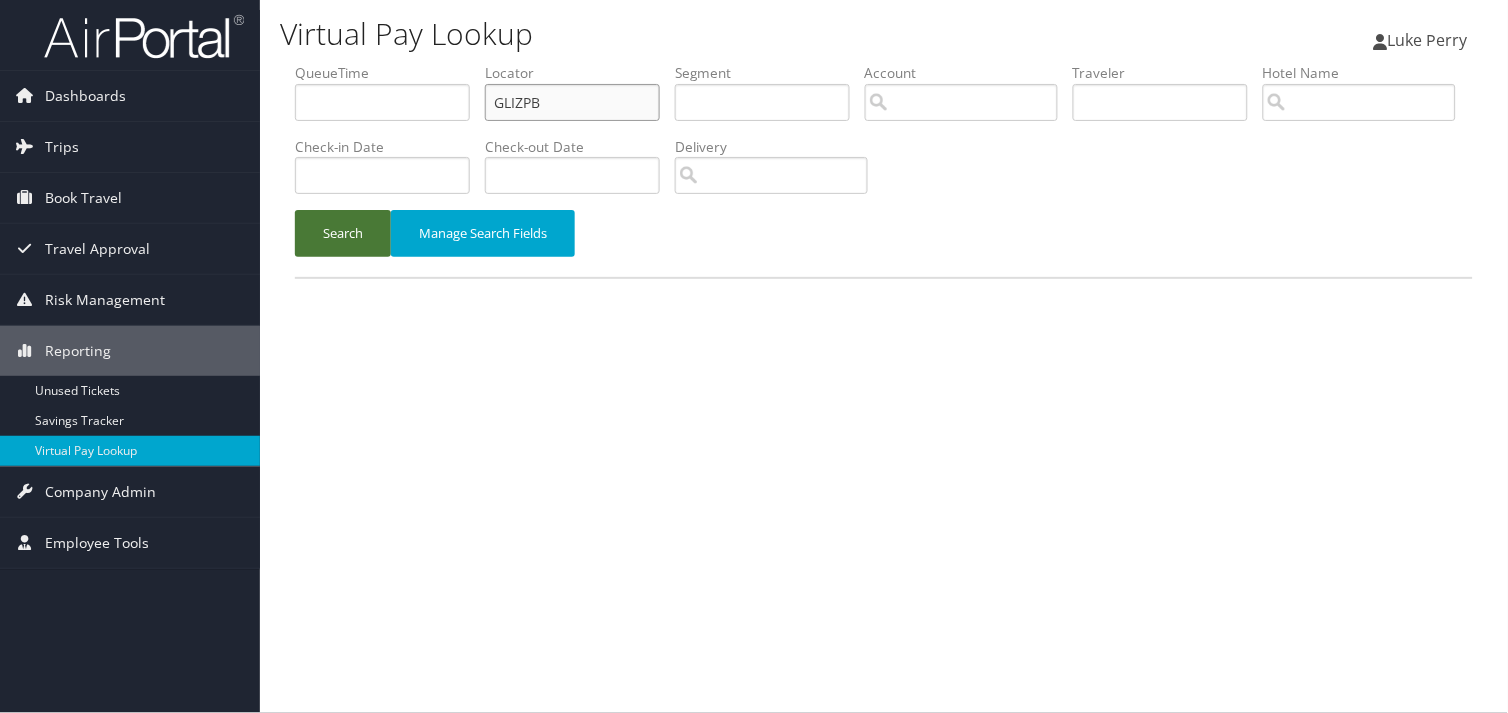 type on "GLIZPB" 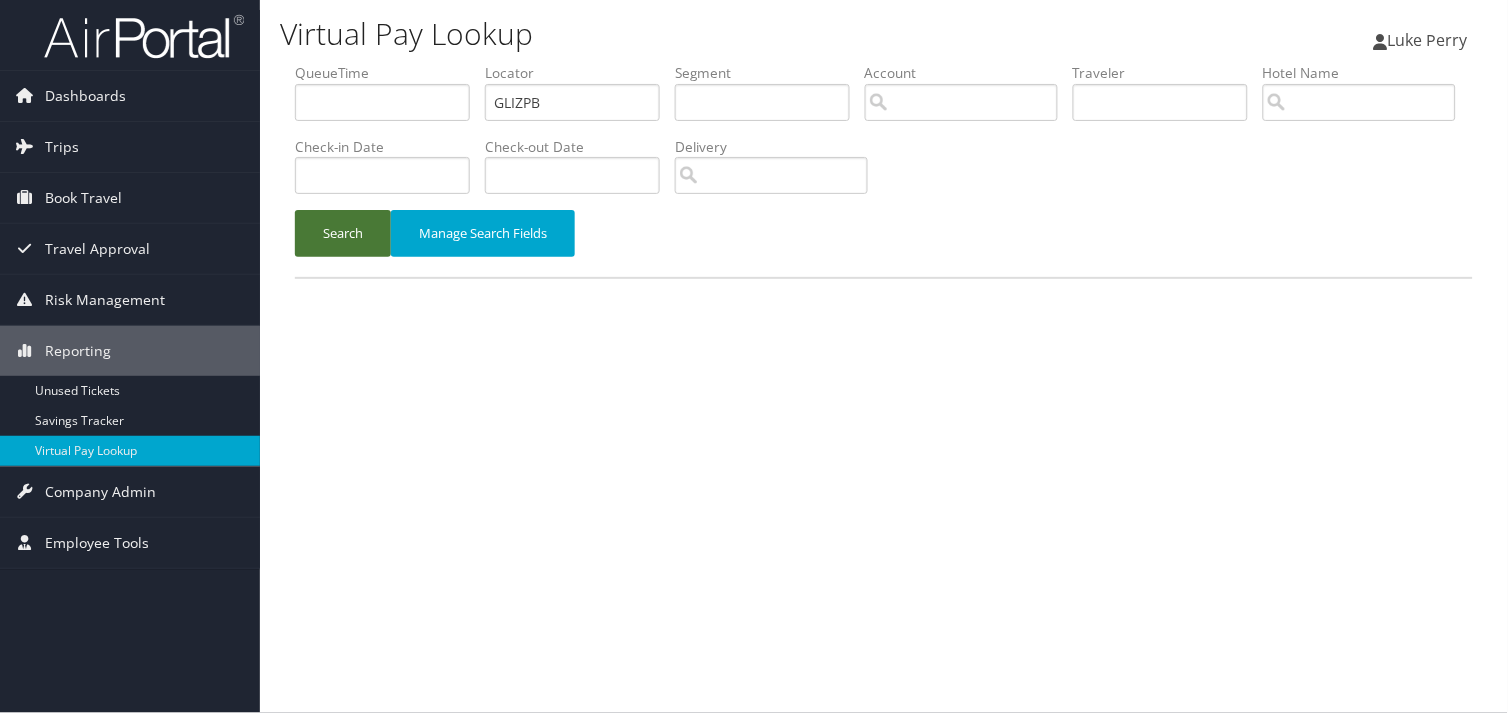 click on "Search" at bounding box center (343, 233) 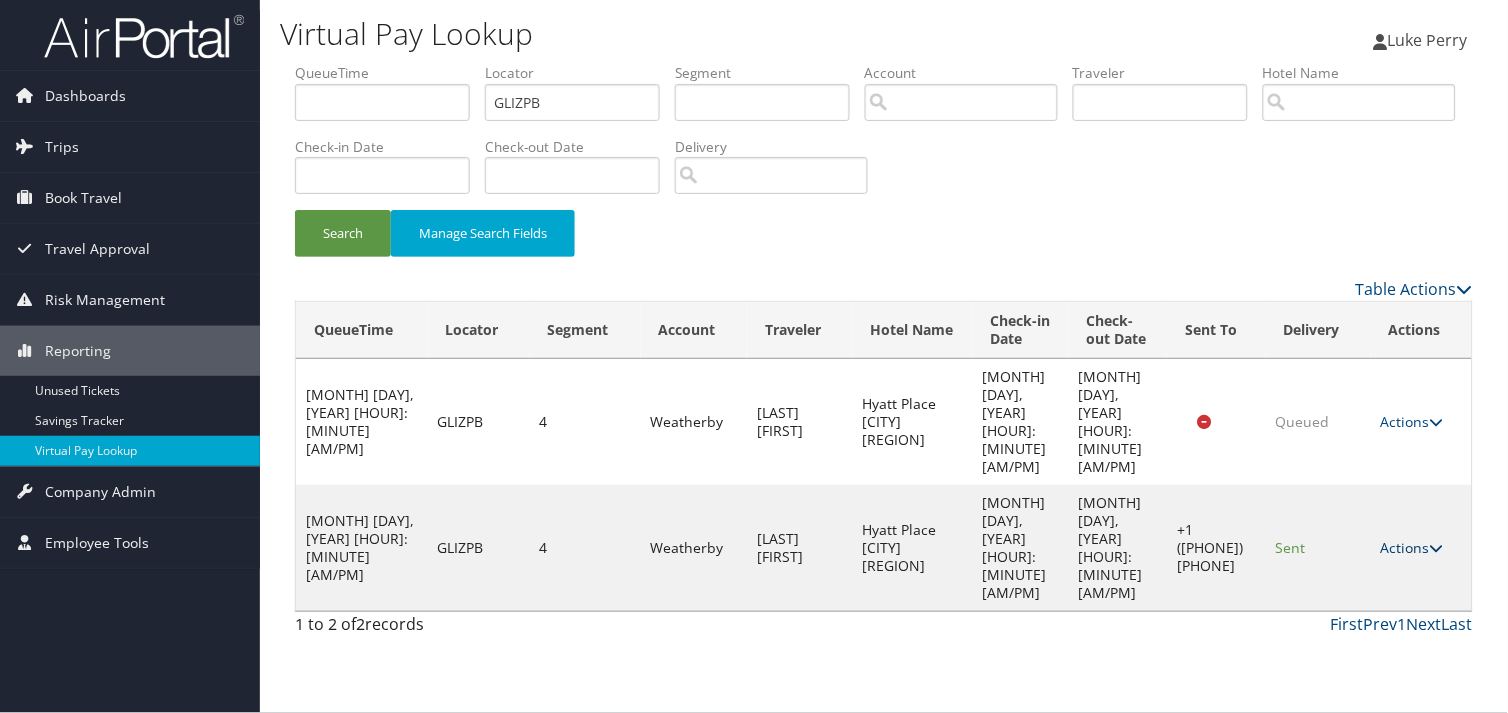 click on "Actions" at bounding box center (1412, 547) 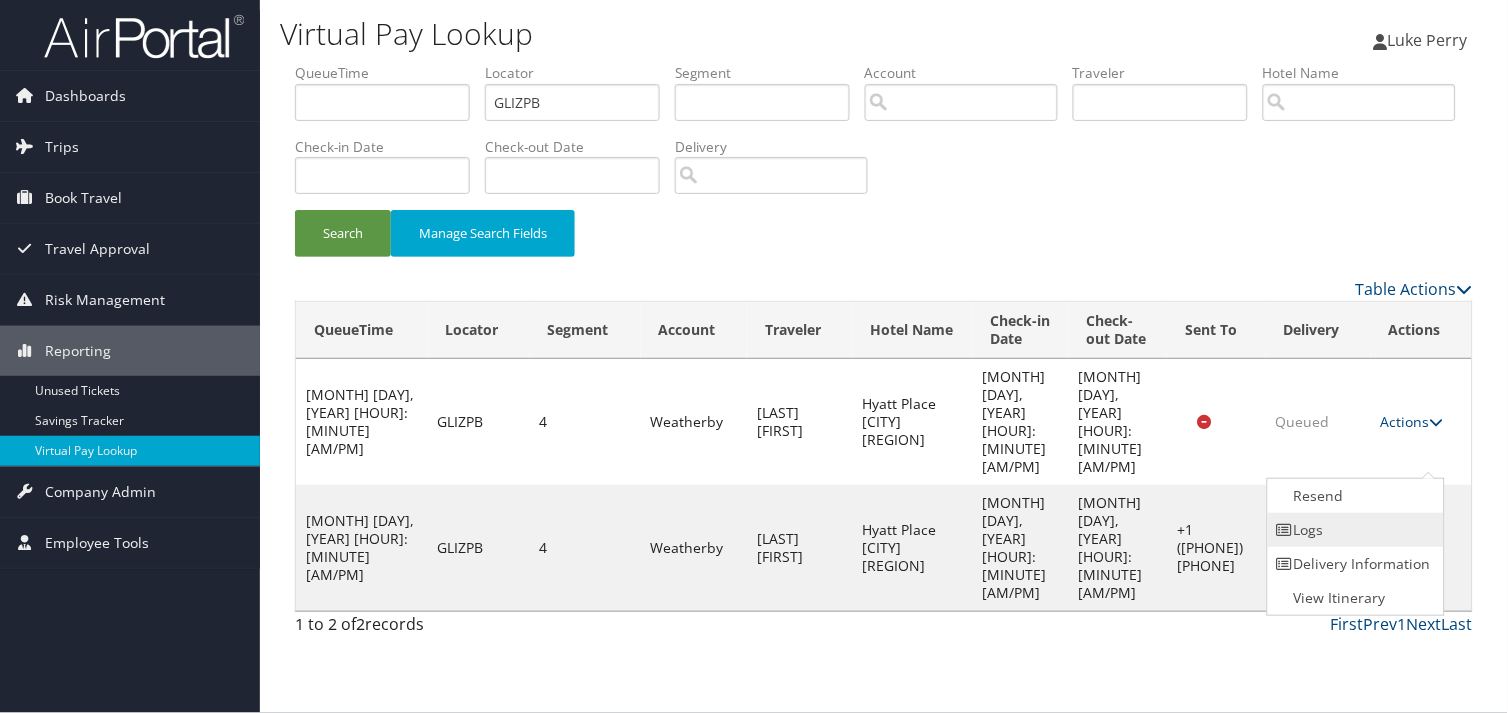 click at bounding box center [1285, 530] 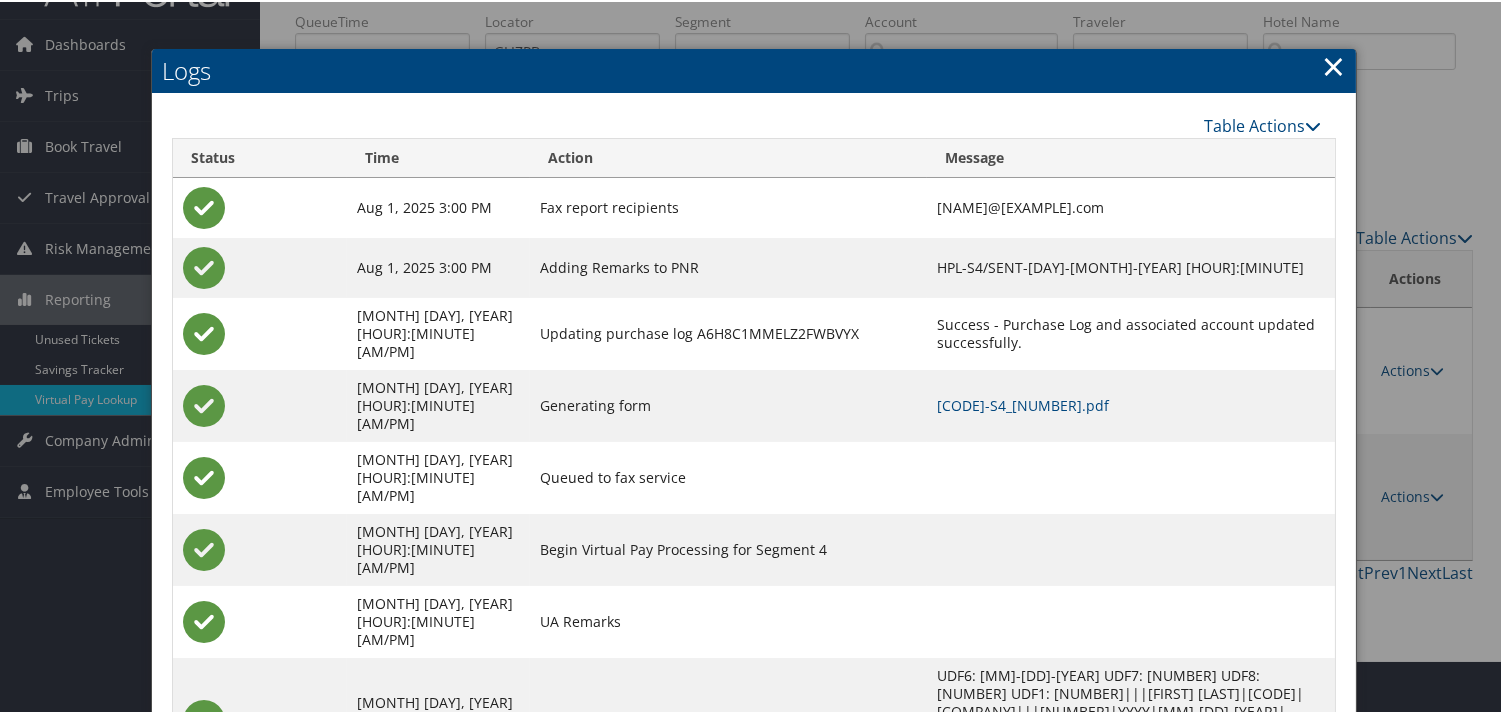 scroll, scrollTop: 82, scrollLeft: 0, axis: vertical 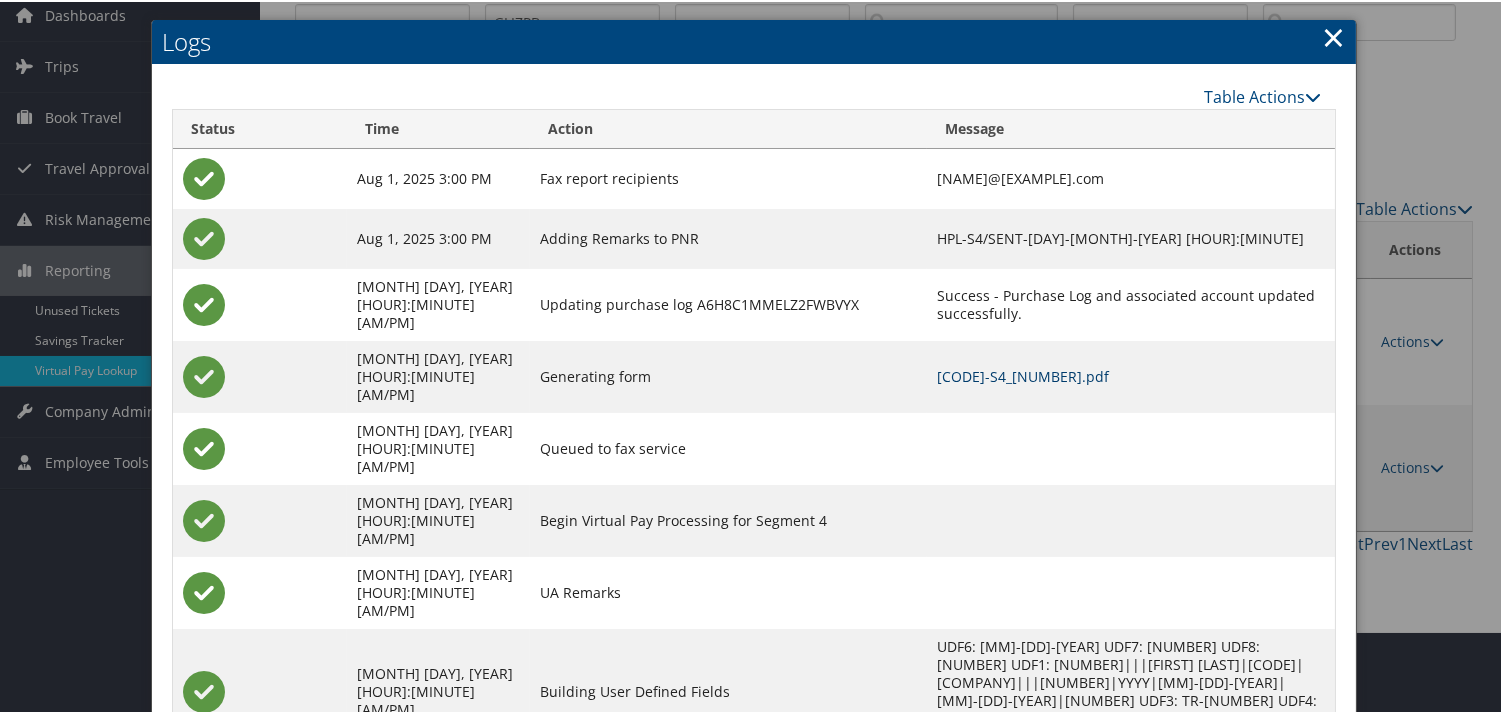 click on "GLIZPB-S4_1754039340290.pdf" at bounding box center [1023, 374] 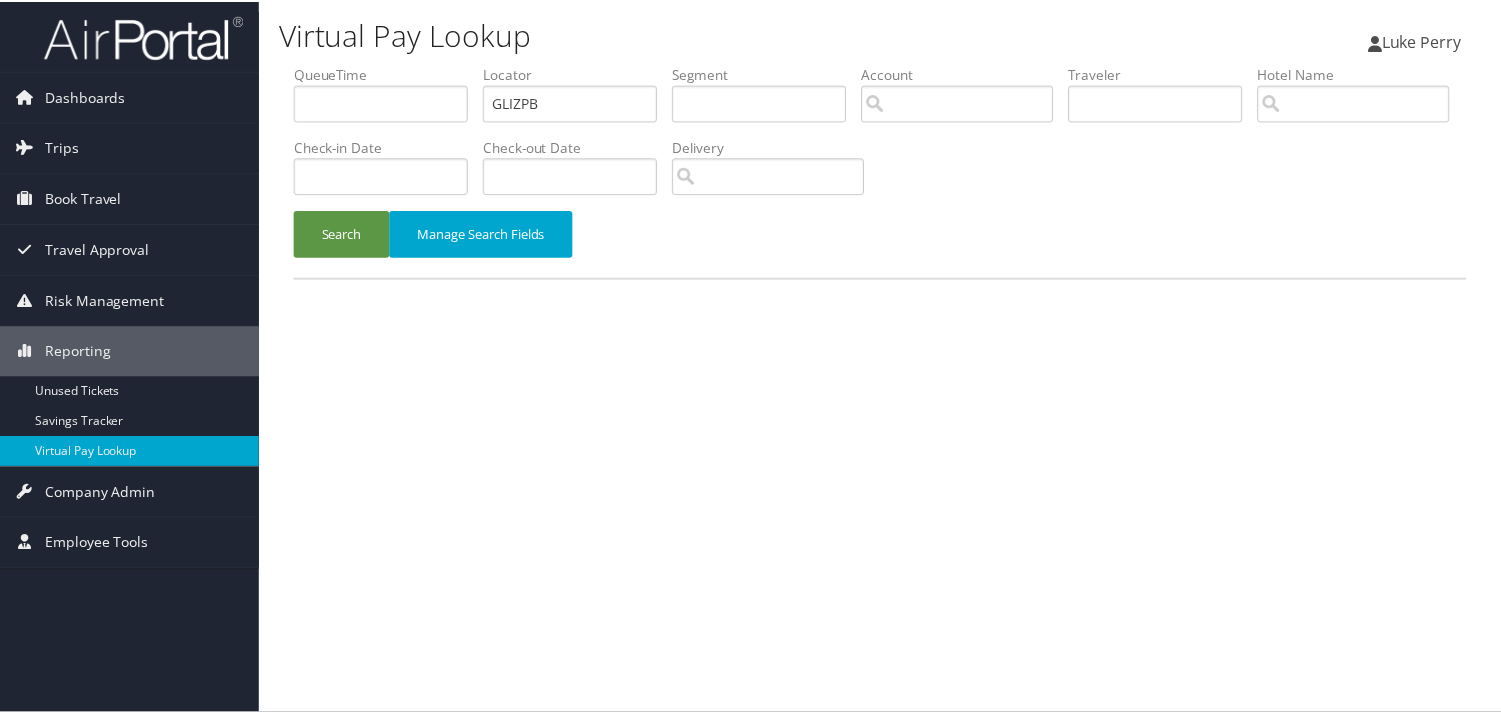 scroll, scrollTop: 0, scrollLeft: 0, axis: both 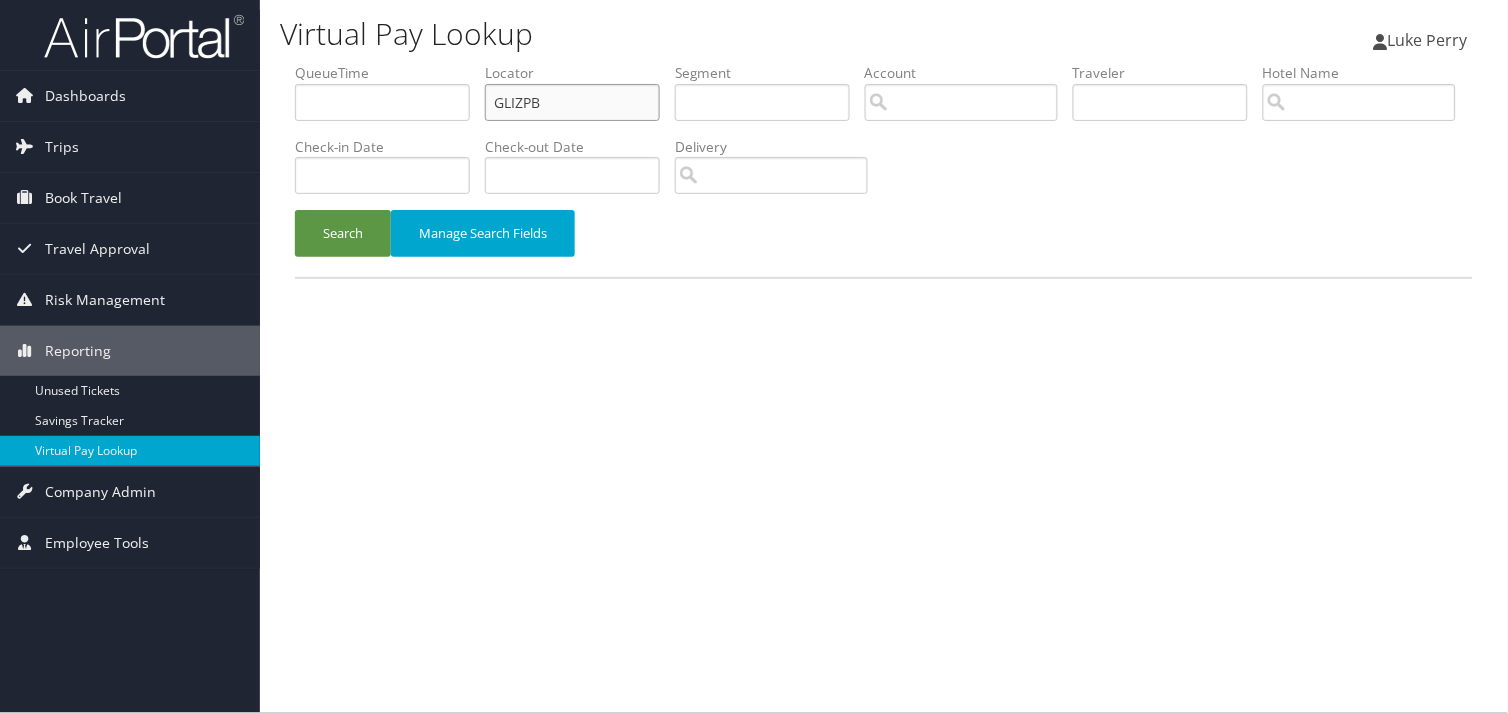 drag, startPoint x: 547, startPoint y: 112, endPoint x: 385, endPoint y: 107, distance: 162.07715 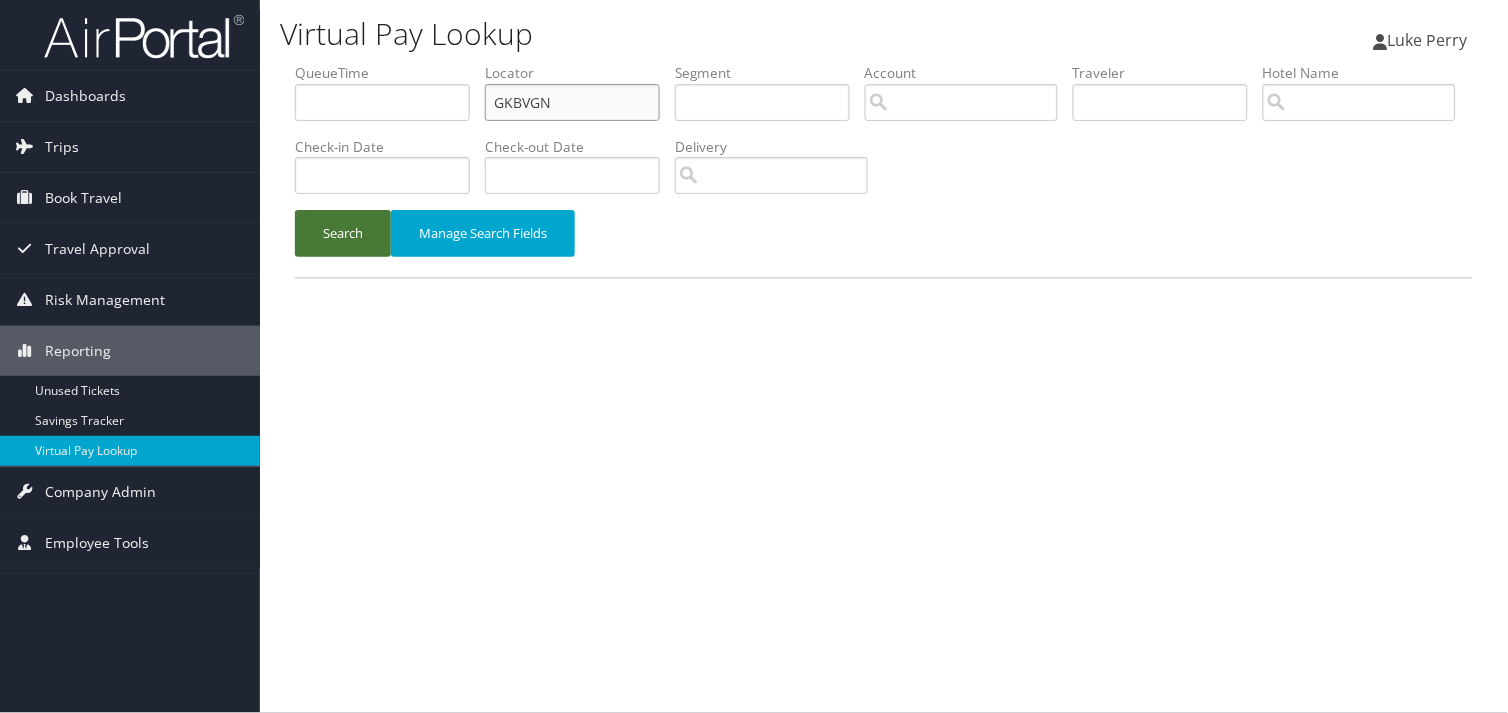 type on "GKBVGN" 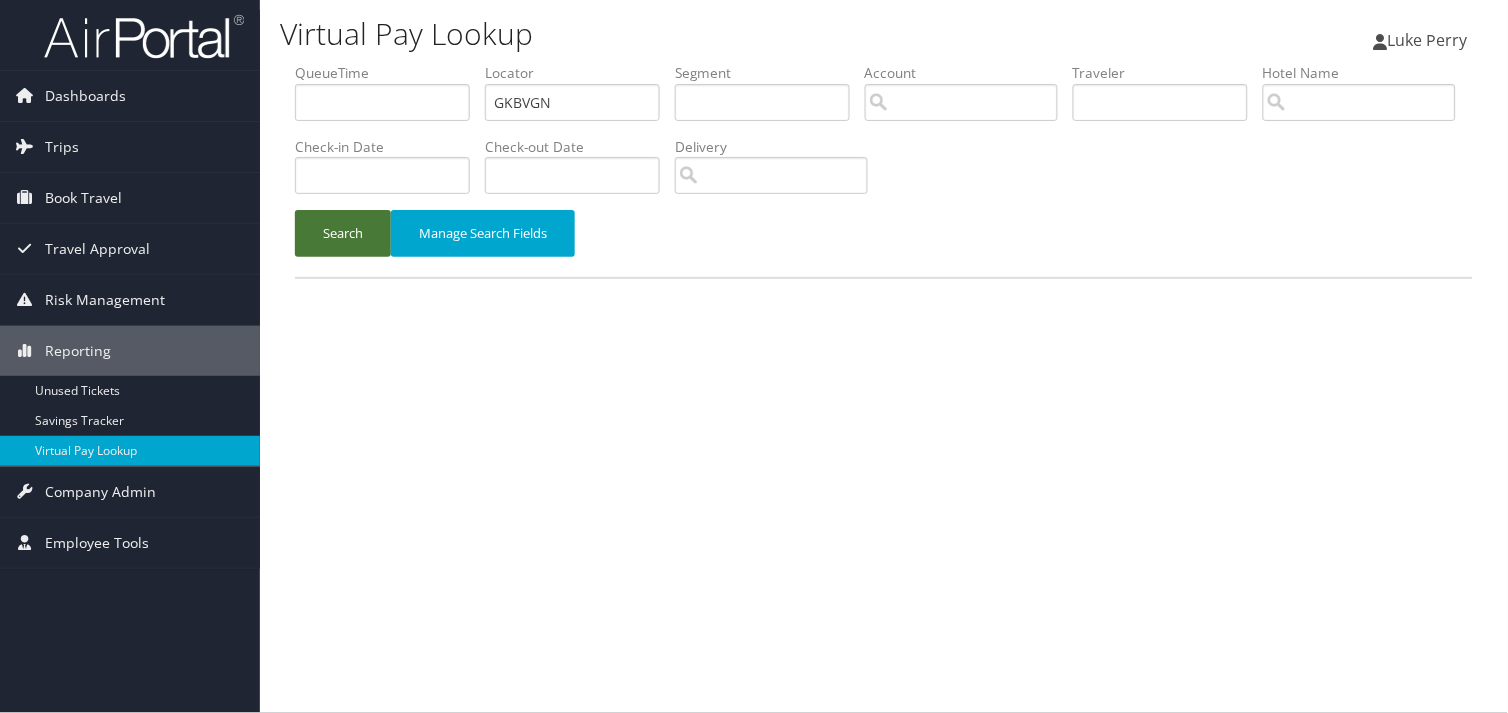 click on "Search" at bounding box center [343, 233] 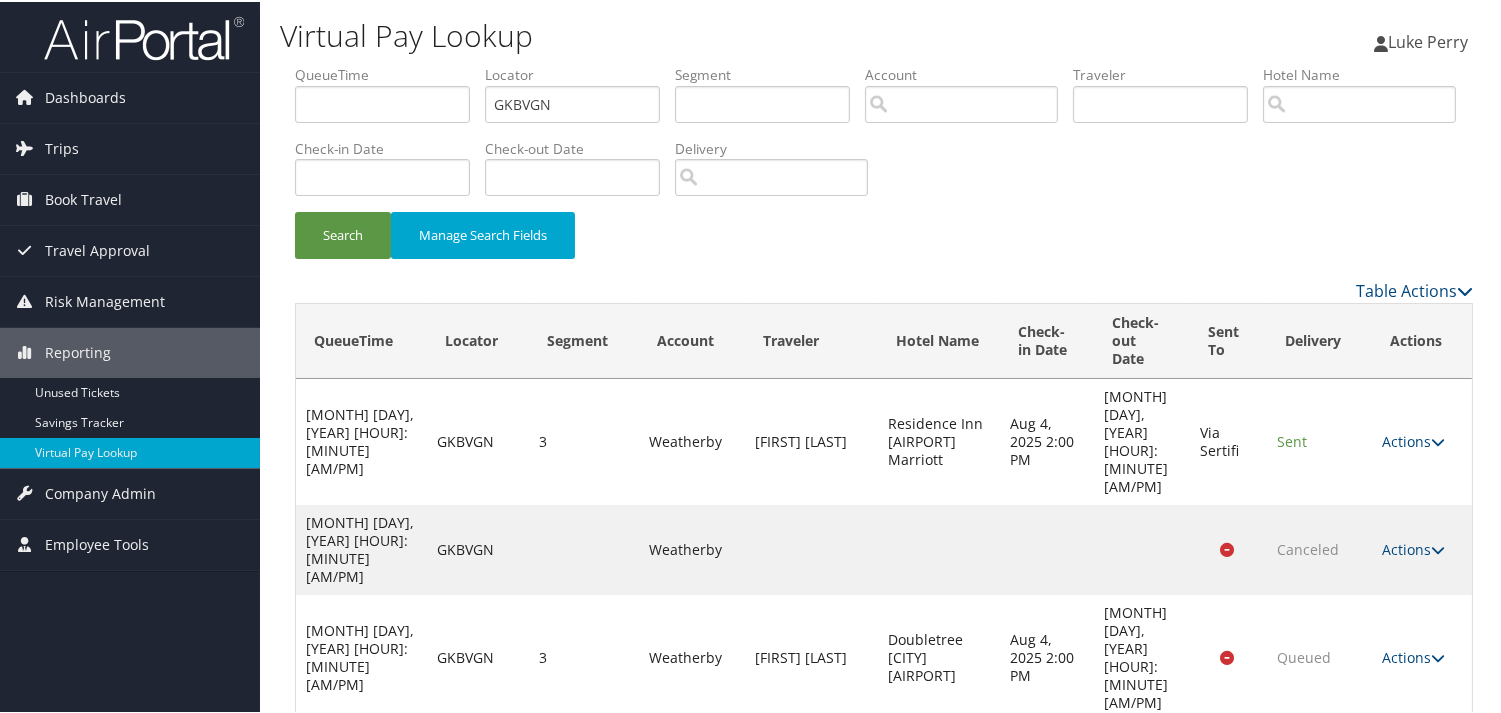 click on "Actions" at bounding box center [1413, 781] 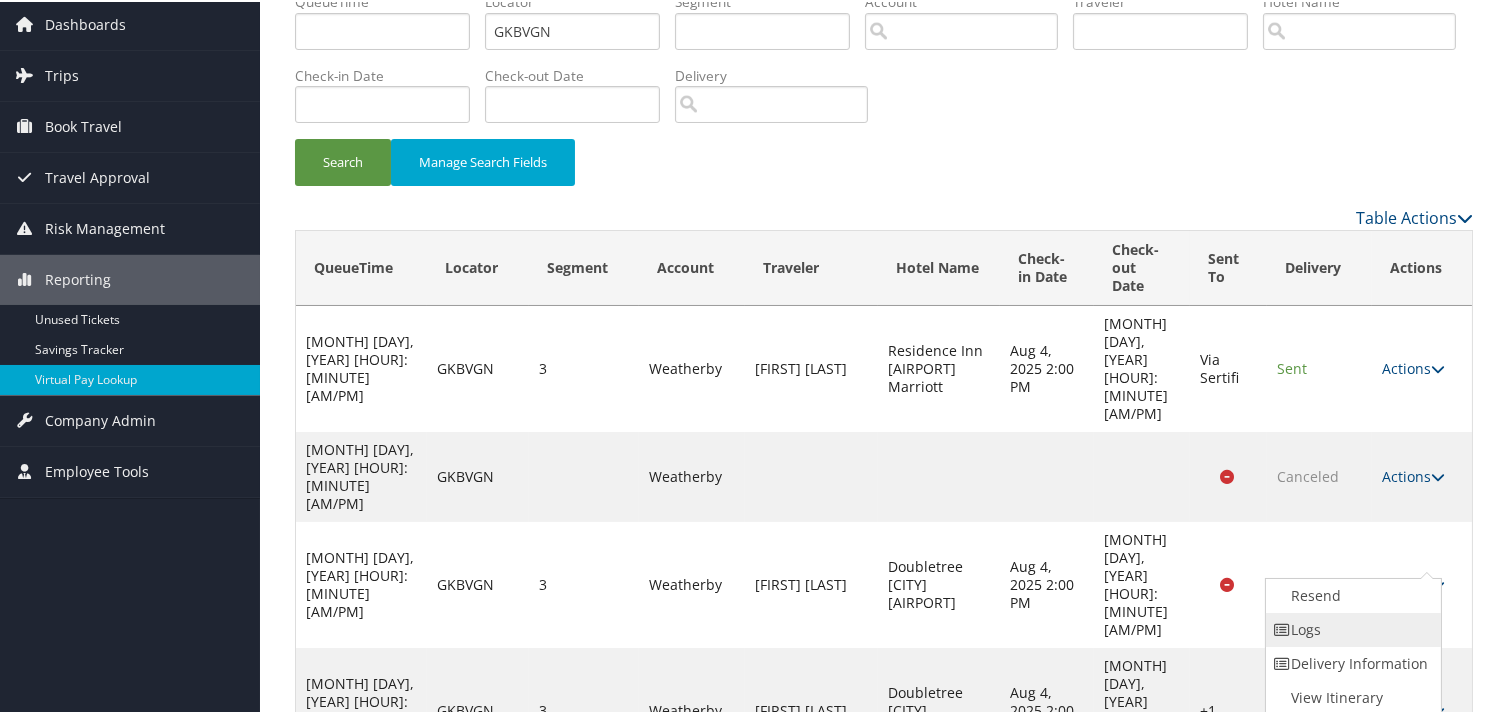 click on "Logs" at bounding box center (1351, 628) 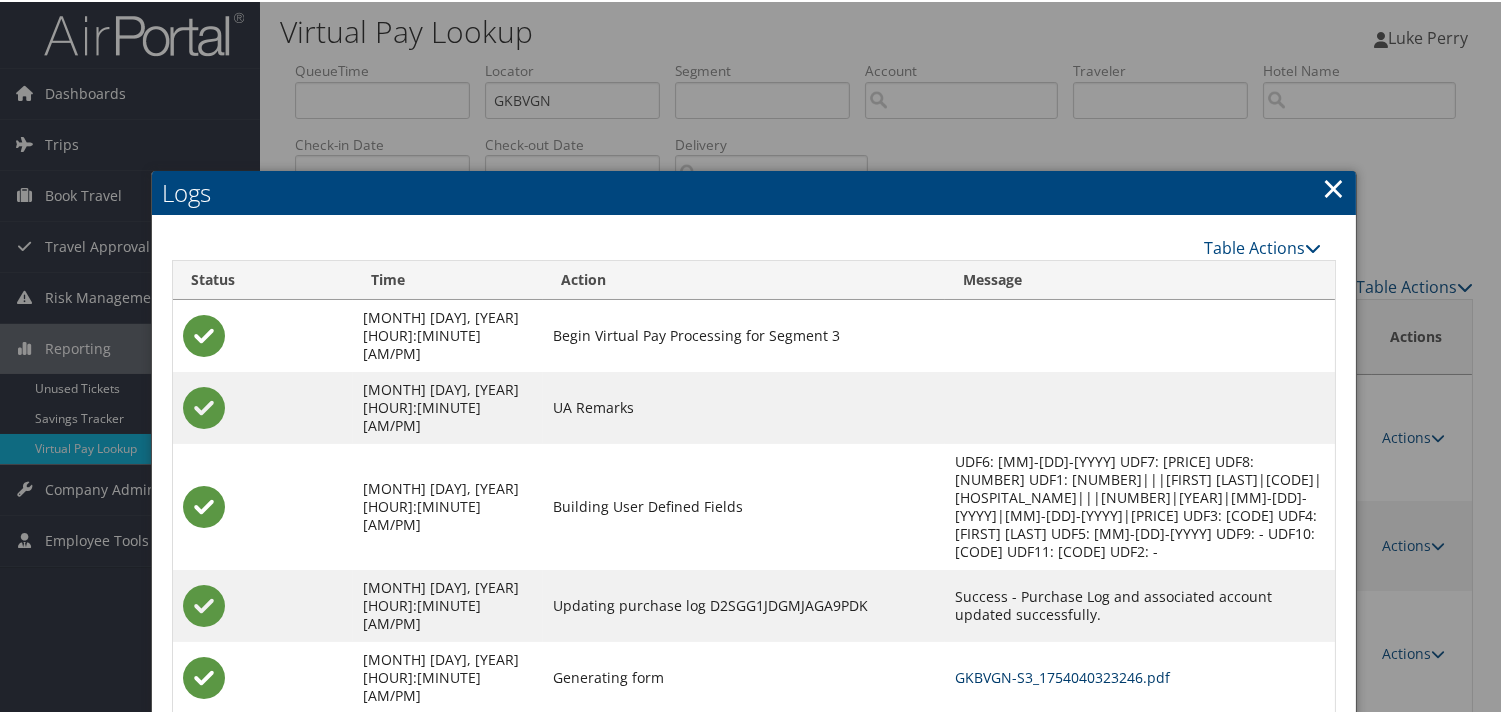 click on "GKBVGN-S3_1754040323246.pdf" at bounding box center [1062, 675] 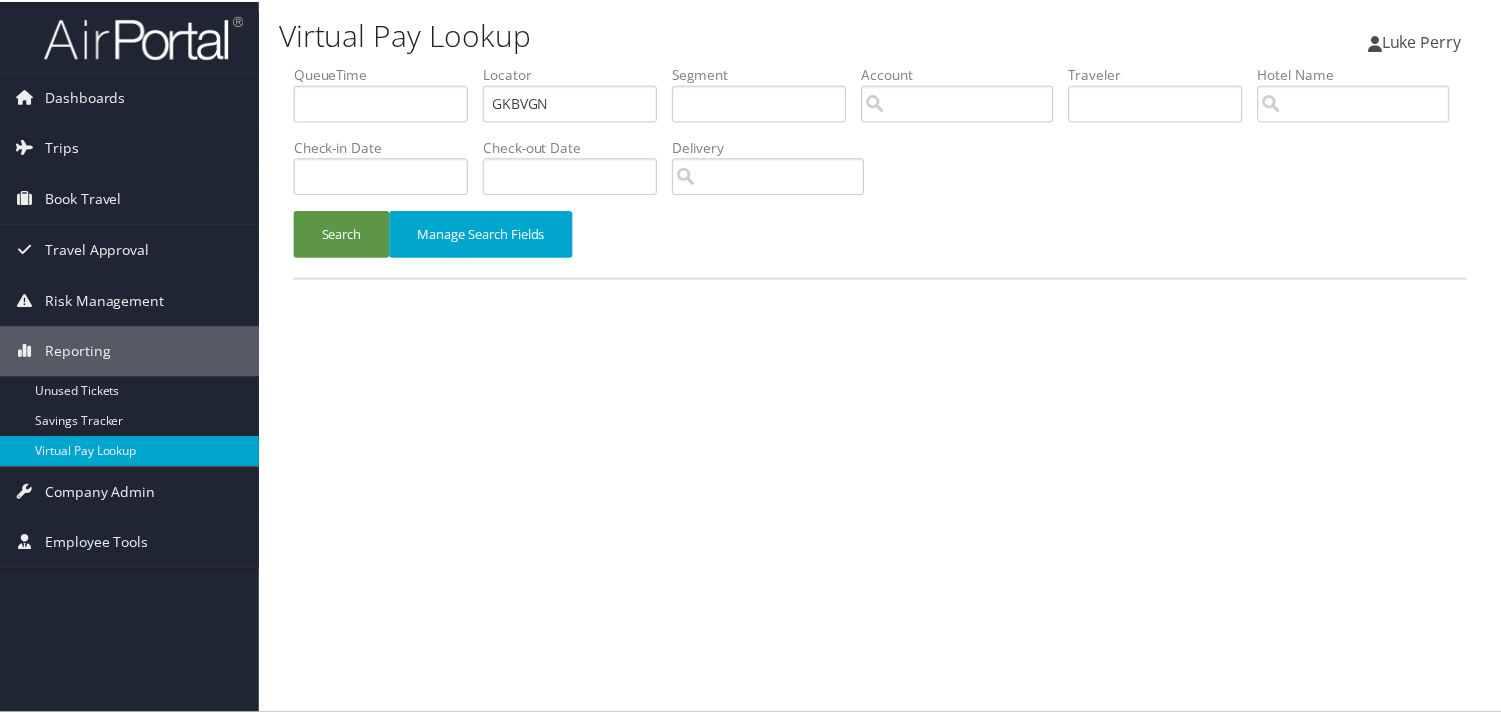 scroll, scrollTop: 0, scrollLeft: 0, axis: both 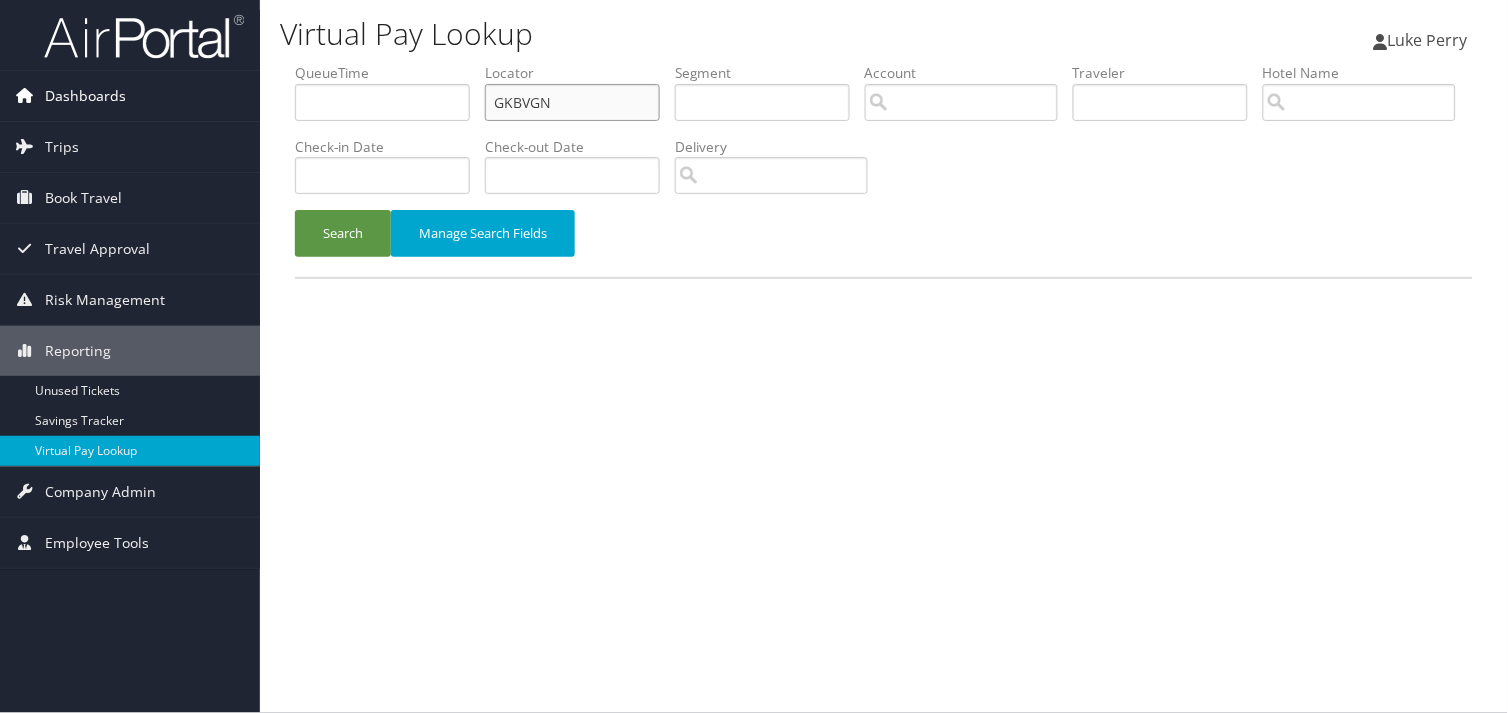 drag, startPoint x: 564, startPoint y: 97, endPoint x: 223, endPoint y: 100, distance: 341.01318 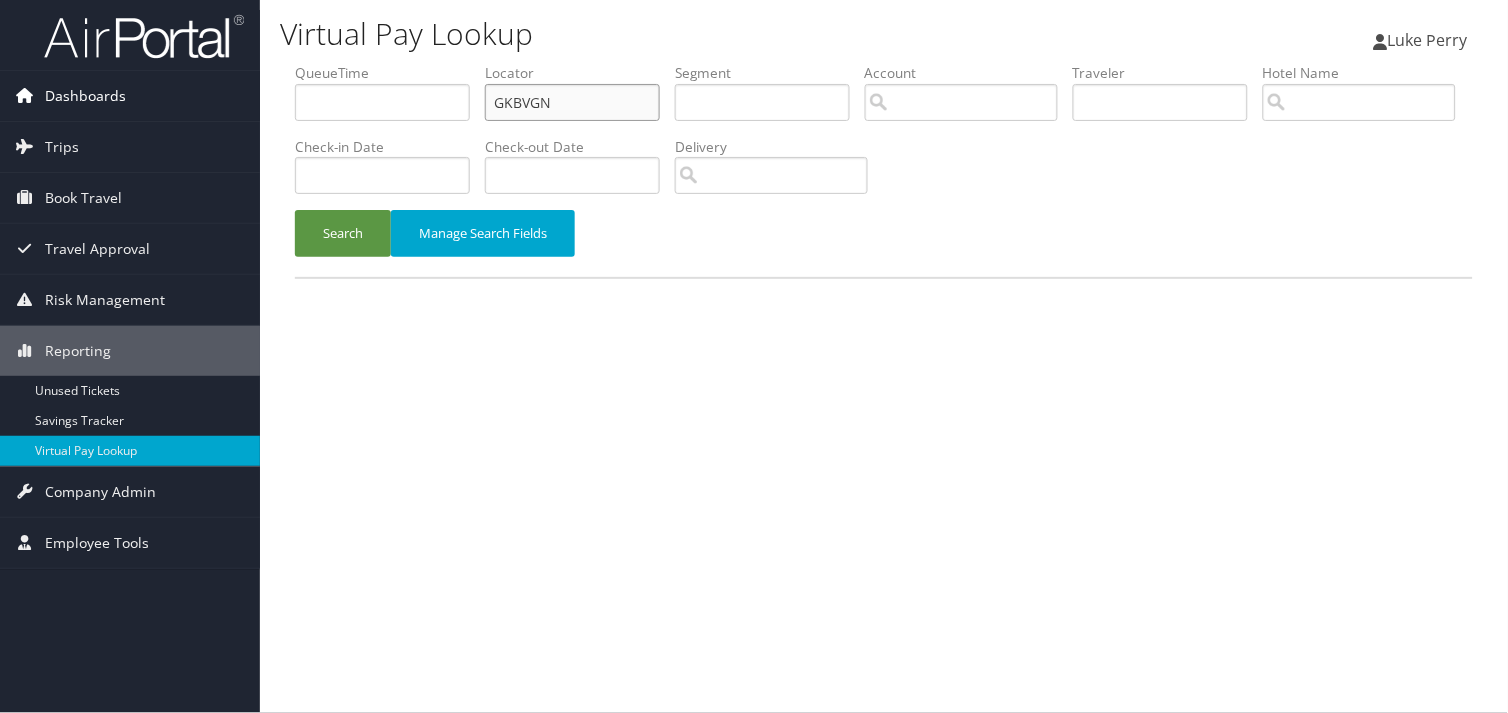 click on "Dashboards AirPortal 360™ (Manager) My Travel Dashboard   Trips Airtinerary® Lookup Current/Future Trips Past Trips Trips Missing Hotels Hotel Check-ins   Book Travel Approval Request (Beta)   Travel Approval Pending Trip Approvals Approved Trips Canceled Trips Approvals (Beta)   Risk Management SecurityLogic® Map Assistance Requests Travel Alerts Notifications   Reporting Unused Tickets Savings Tracker Virtual Pay Lookup   Company Admin Company Information Configure Approval Types (Beta) People Users (Beta) Vendor Contracts Travel Policy Service Fees  Reporting Fields (Beta) Report Settings Virtual Pay Settings   Employee Tools Help Desk" at bounding box center [754, 356] 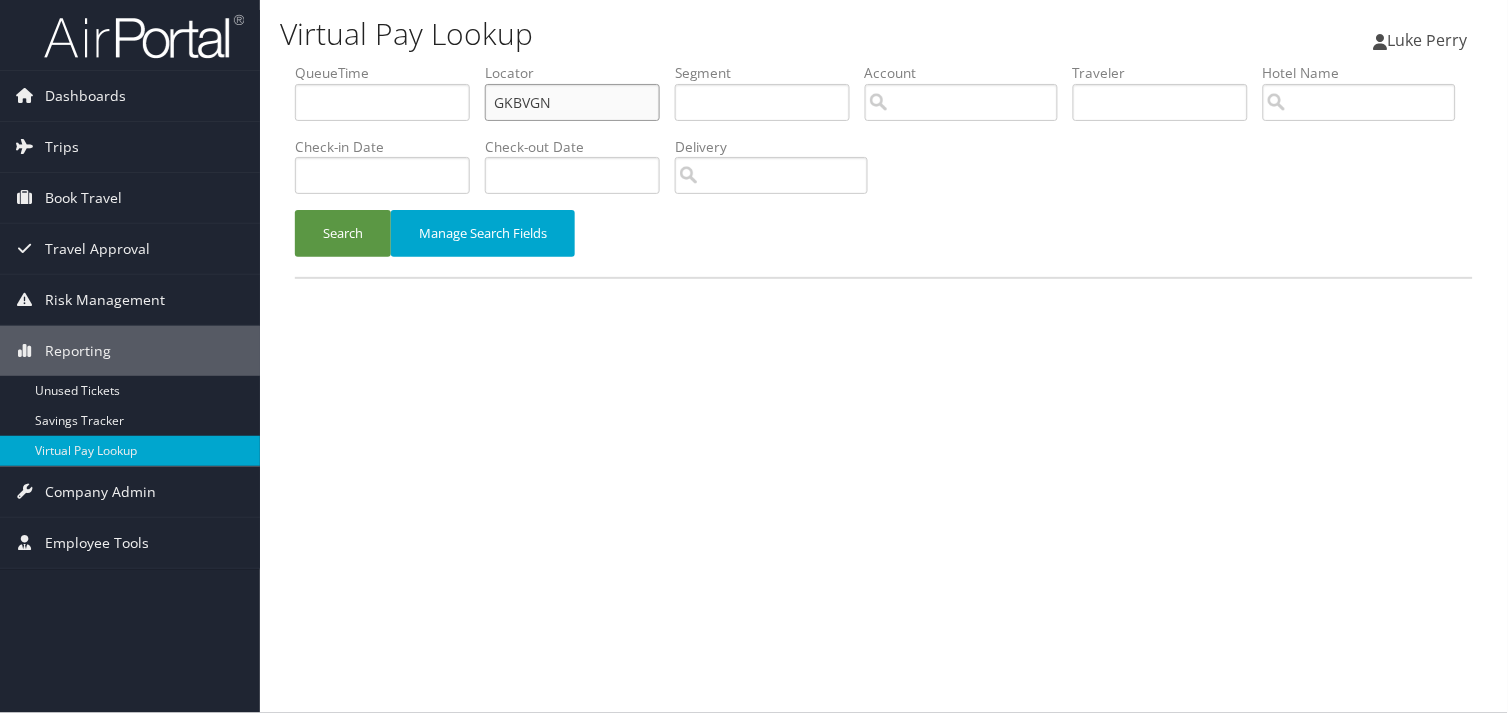 paste on "LOGIYL" 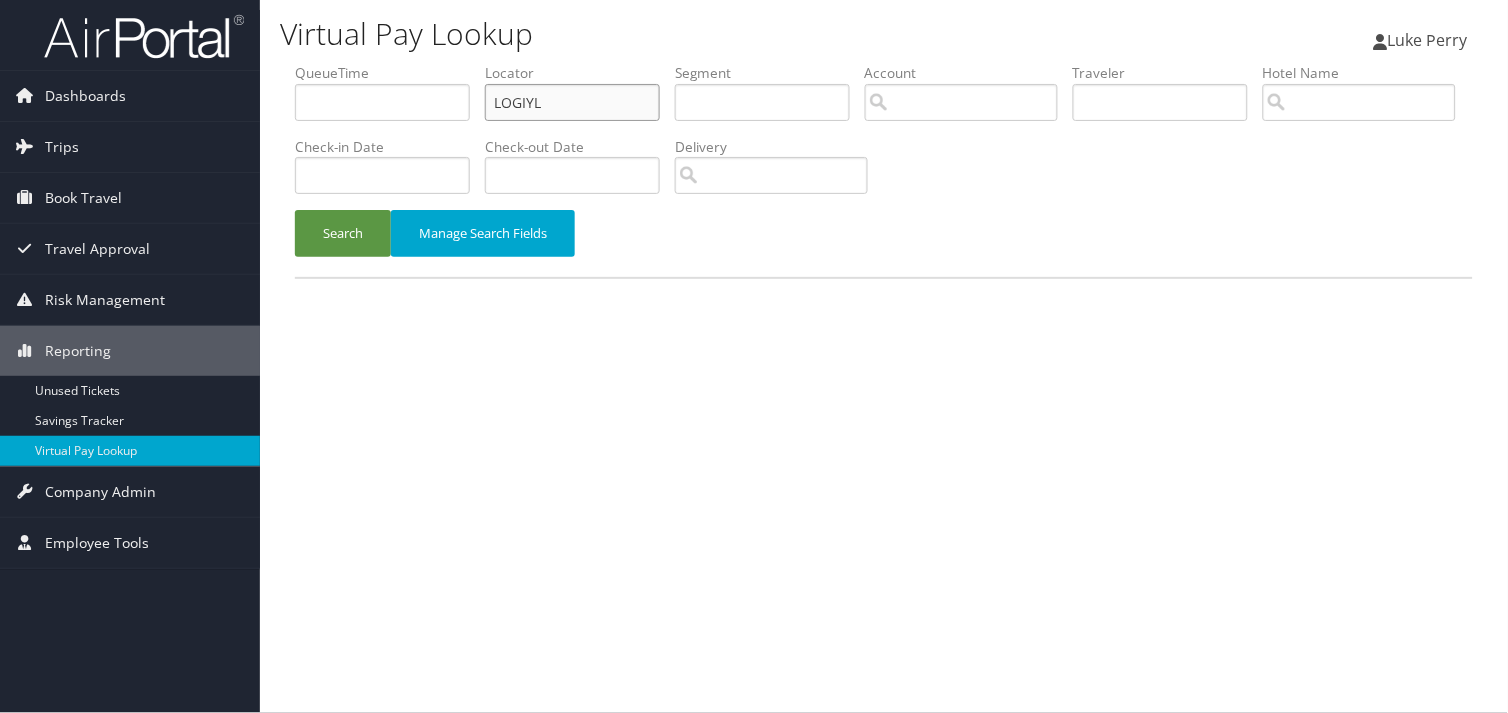 click on "LOGIYL" at bounding box center (572, 102) 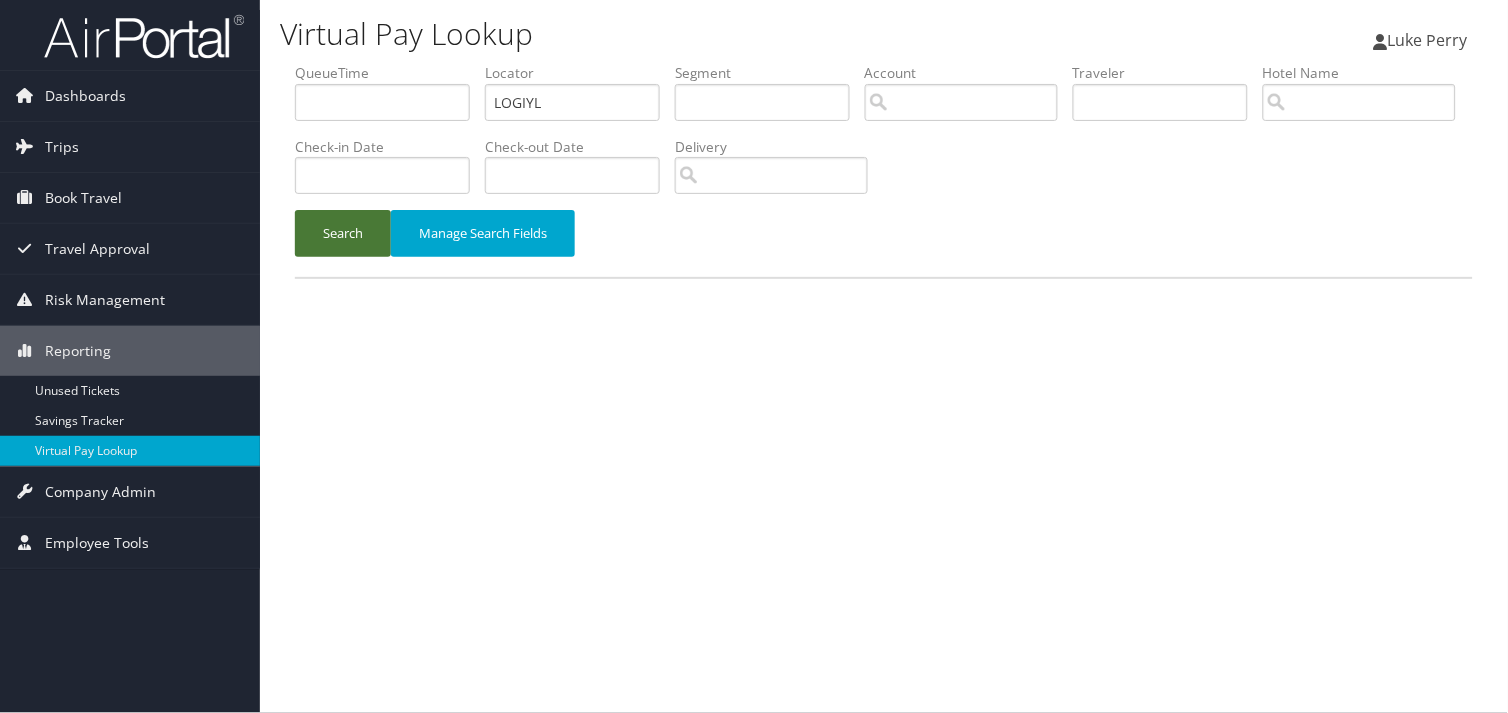 click on "Search" at bounding box center [343, 233] 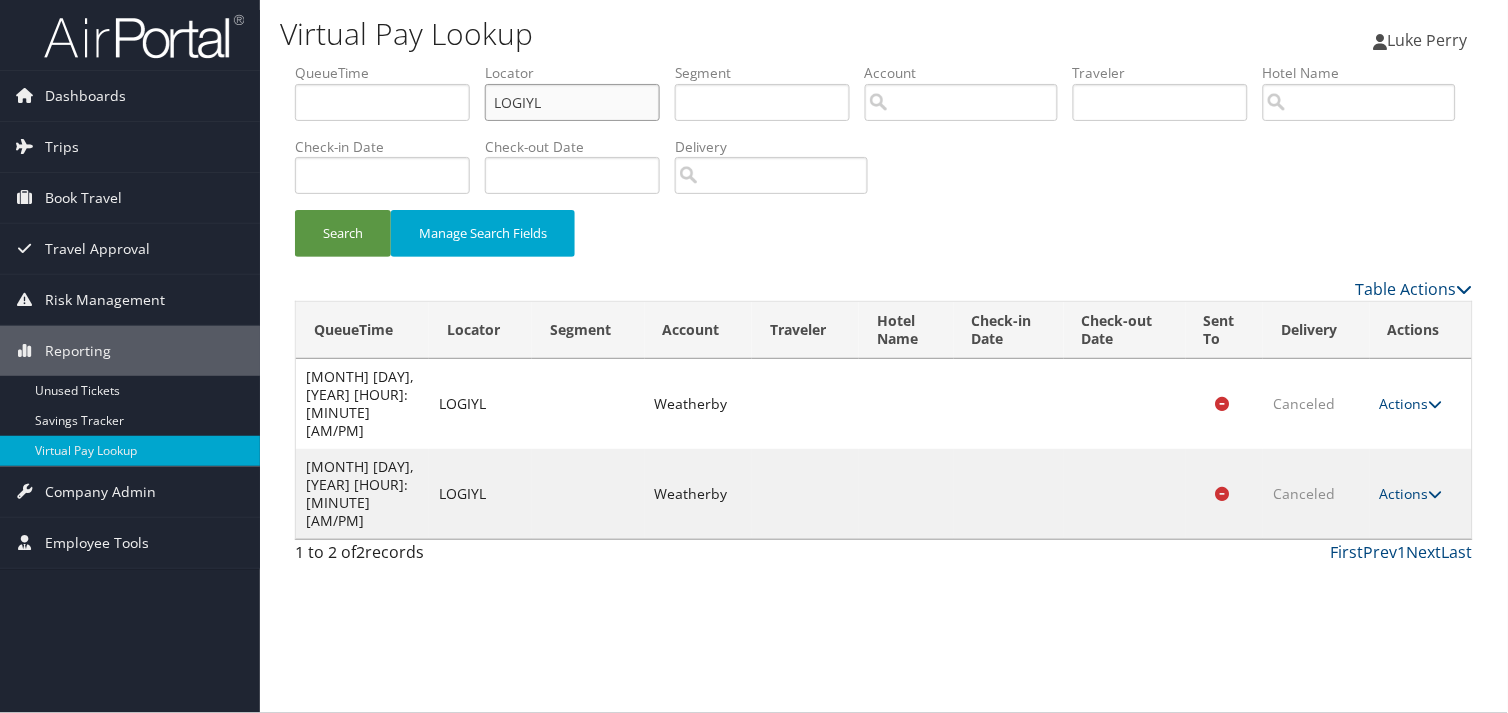 drag, startPoint x: 553, startPoint y: 101, endPoint x: 320, endPoint y: 128, distance: 234.55916 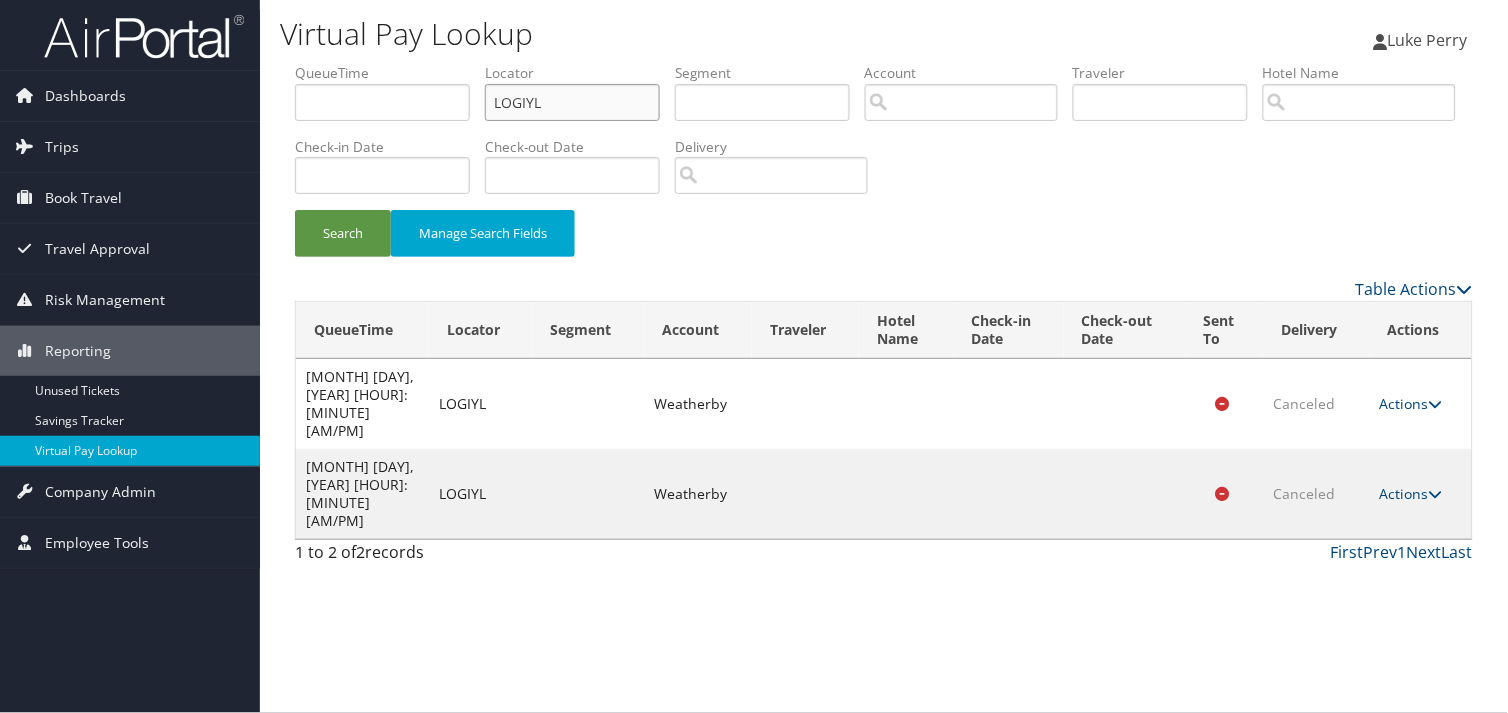 click on "QueueTime Locator LOGIYL Segment Account Traveler Hotel Name Check-in Date Check-out Date Delivery" at bounding box center [884, 63] 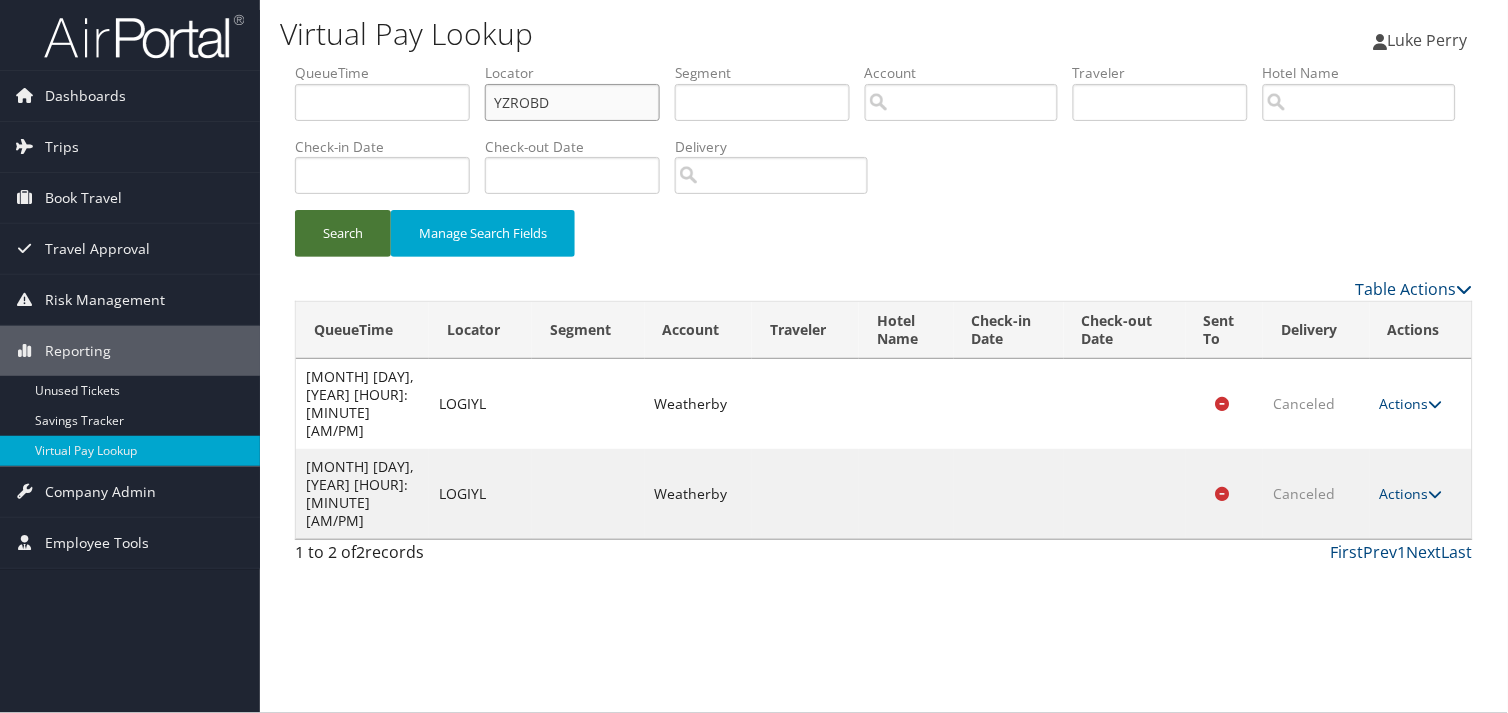 type on "YZROBD" 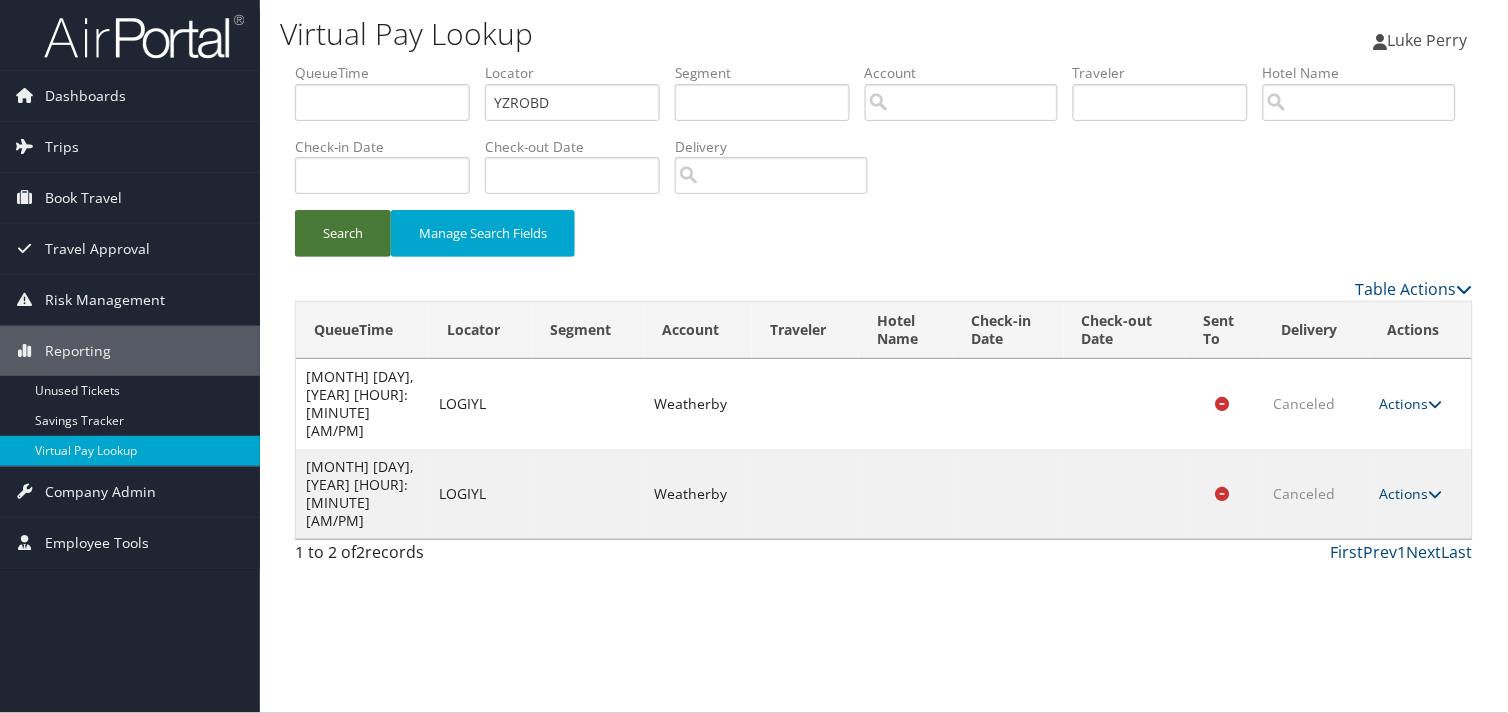 click on "Search" at bounding box center (343, 233) 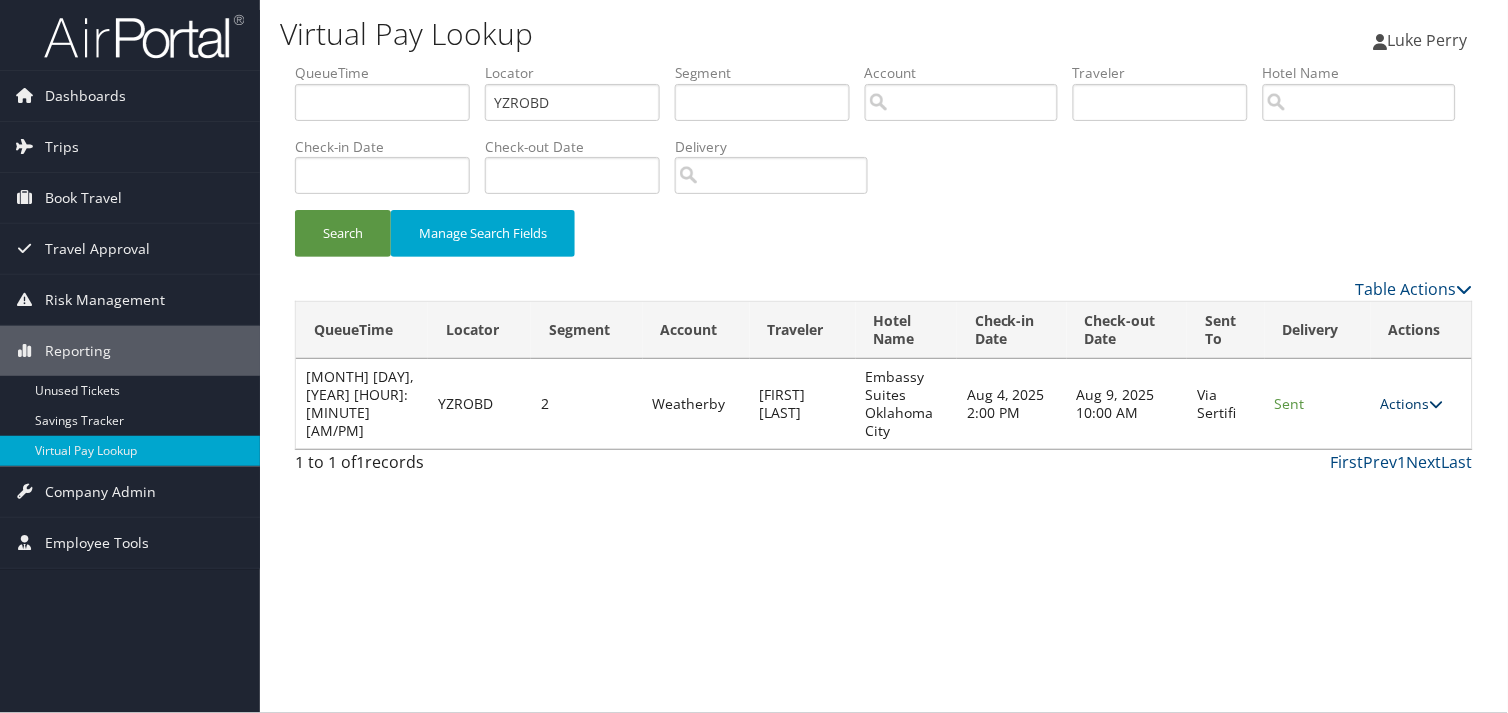 click on "Actions" at bounding box center (1412, 403) 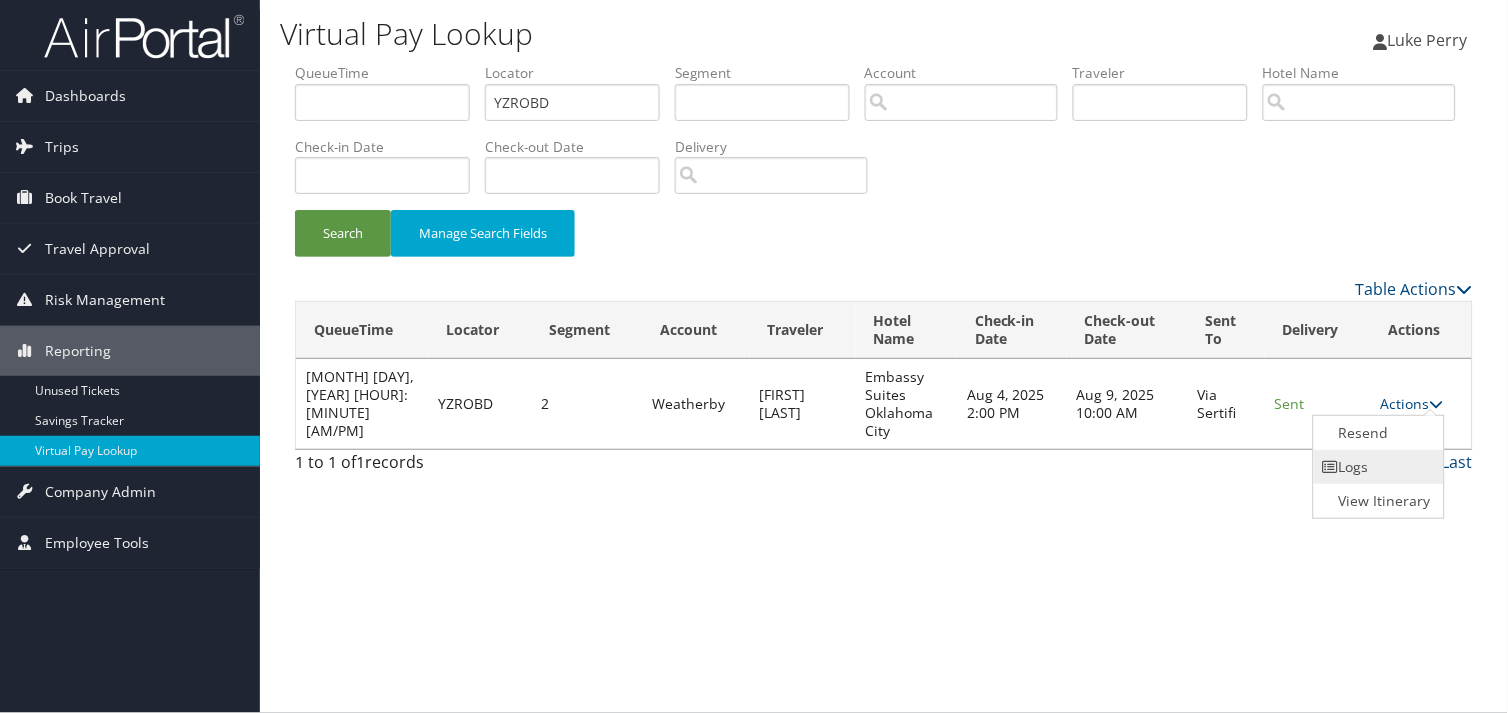 click on "Logs" at bounding box center (1377, 467) 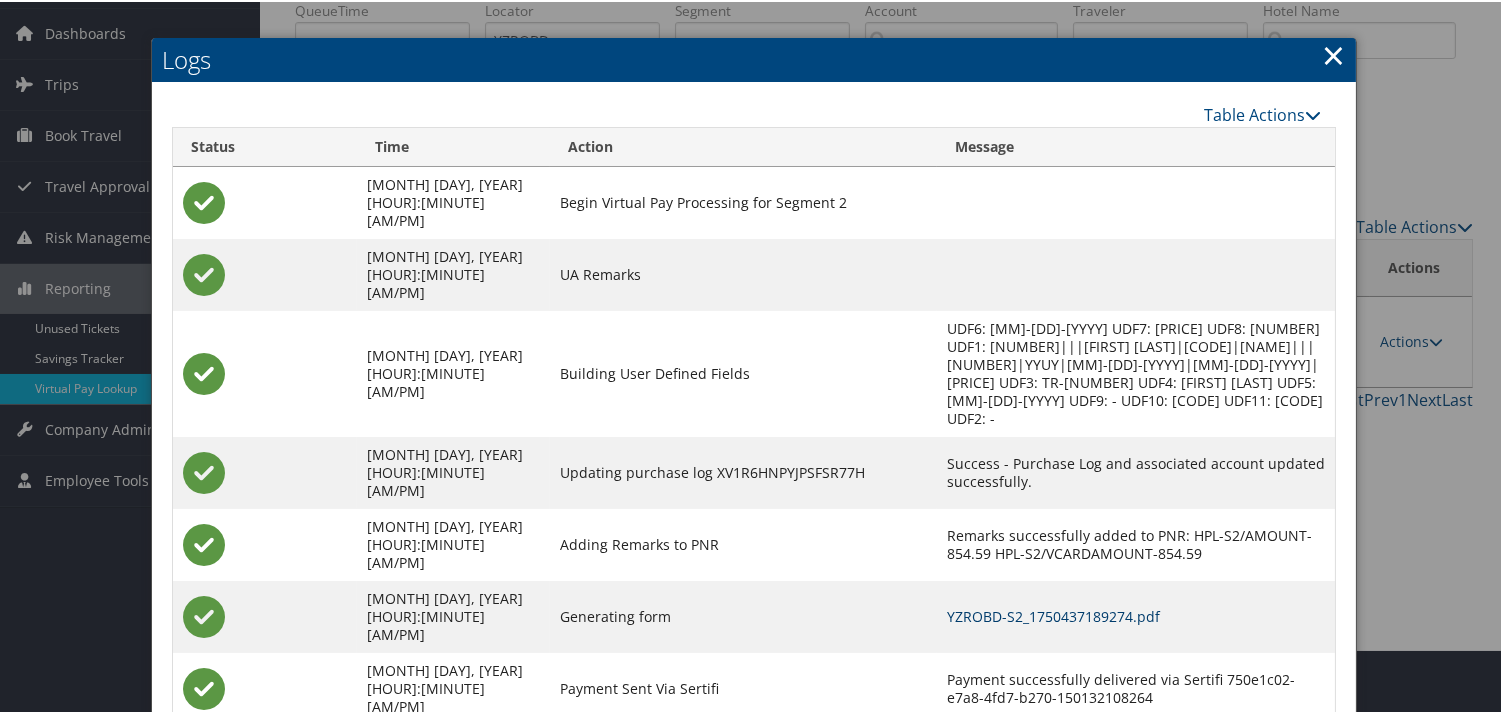 scroll, scrollTop: 100, scrollLeft: 0, axis: vertical 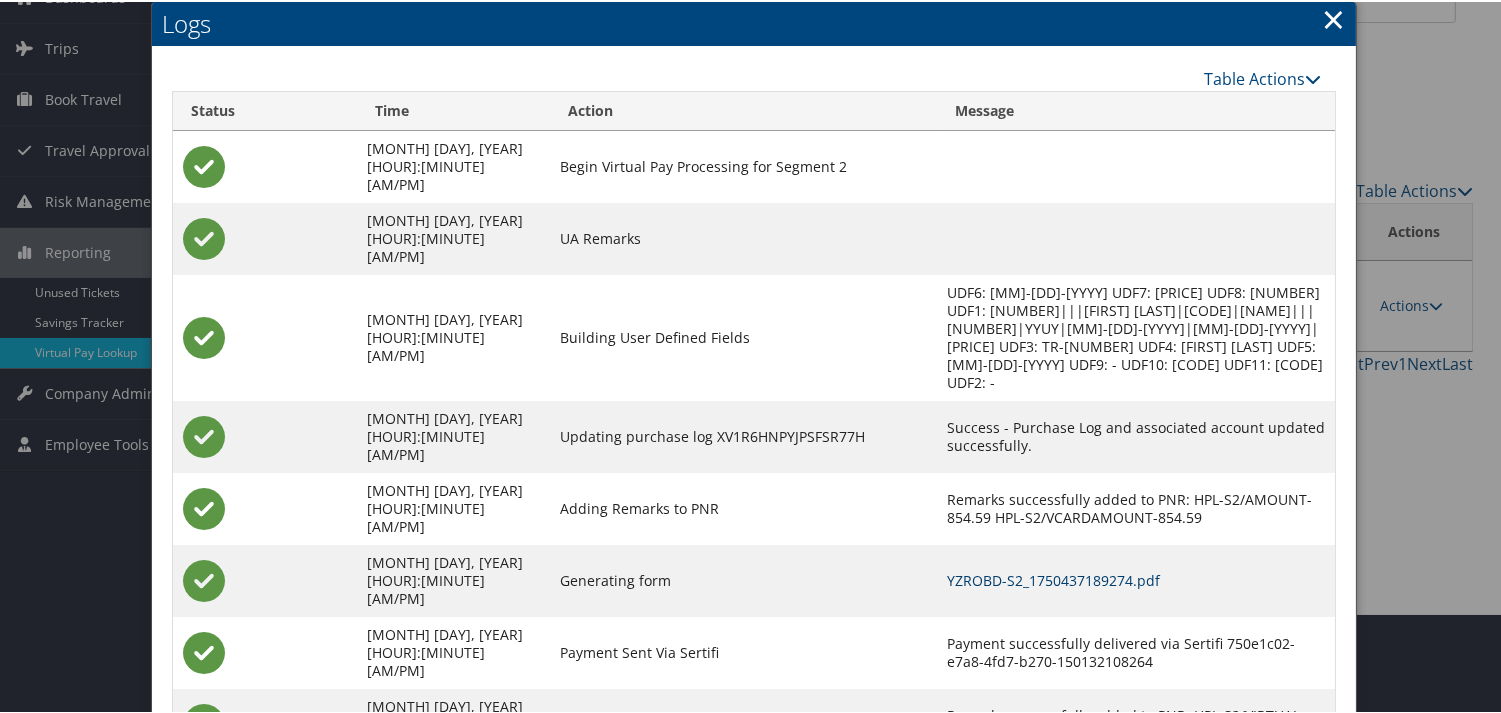 click on "YZROBD-S2_1750437189274.pdf" at bounding box center (1053, 578) 